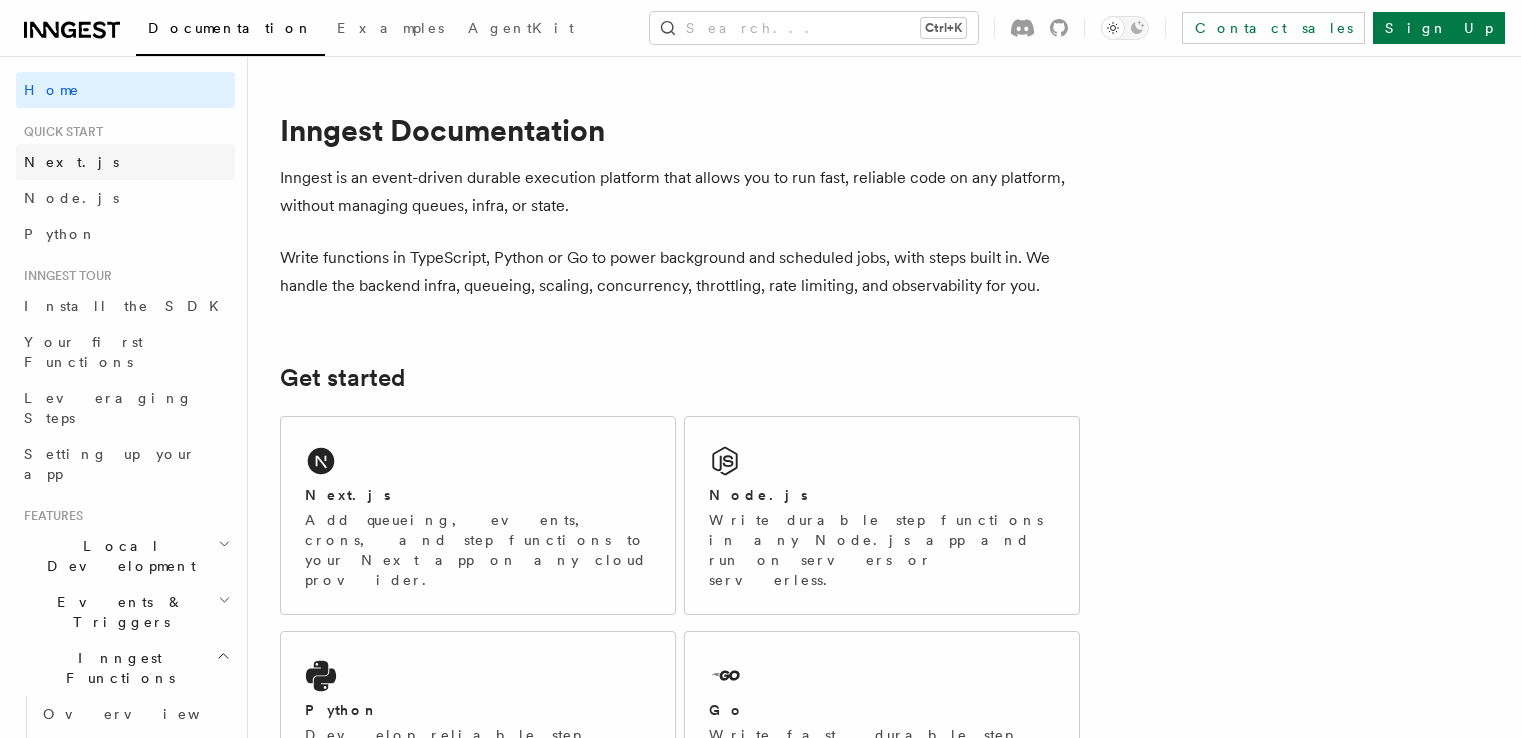 scroll, scrollTop: 0, scrollLeft: 0, axis: both 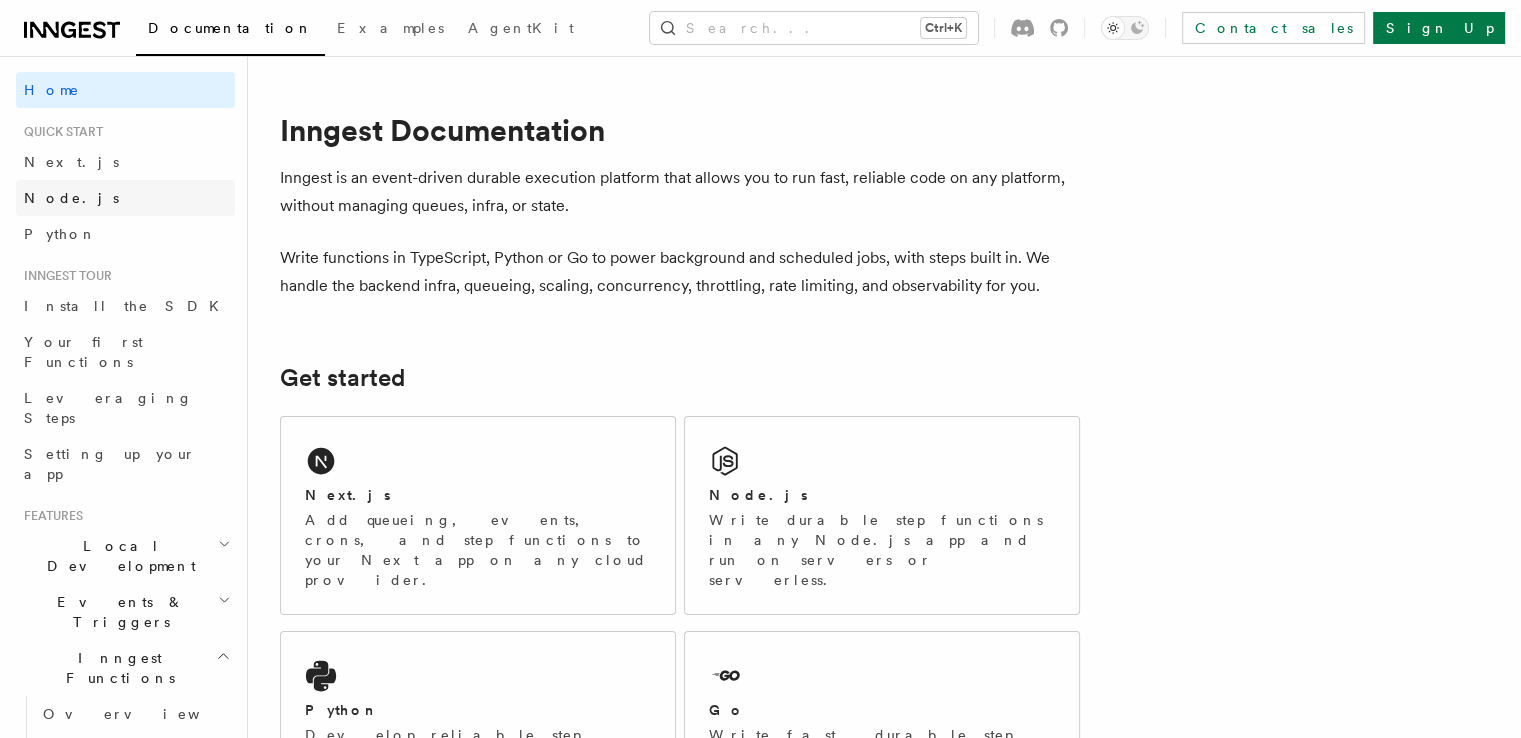 click on "Node.js" at bounding box center (71, 198) 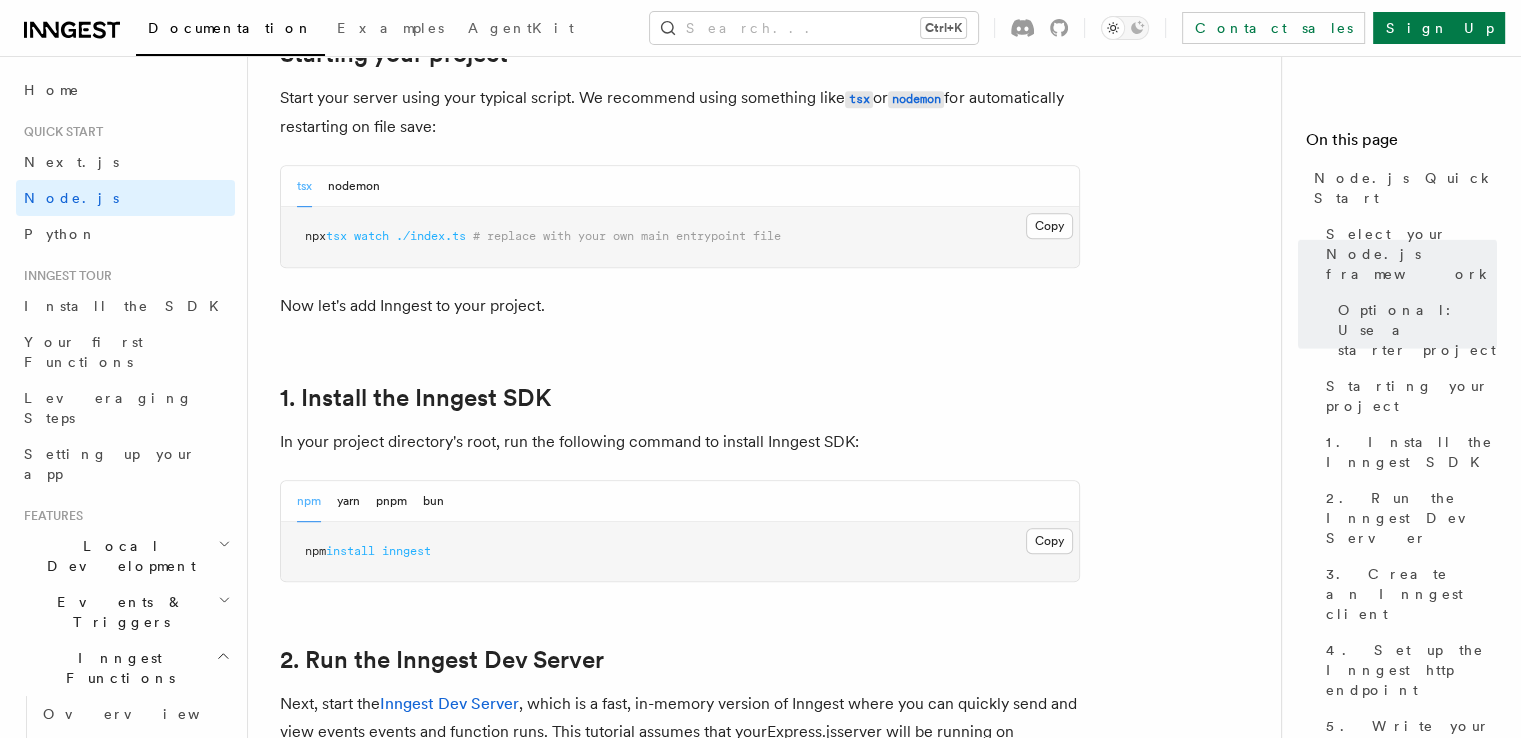 scroll, scrollTop: 1100, scrollLeft: 0, axis: vertical 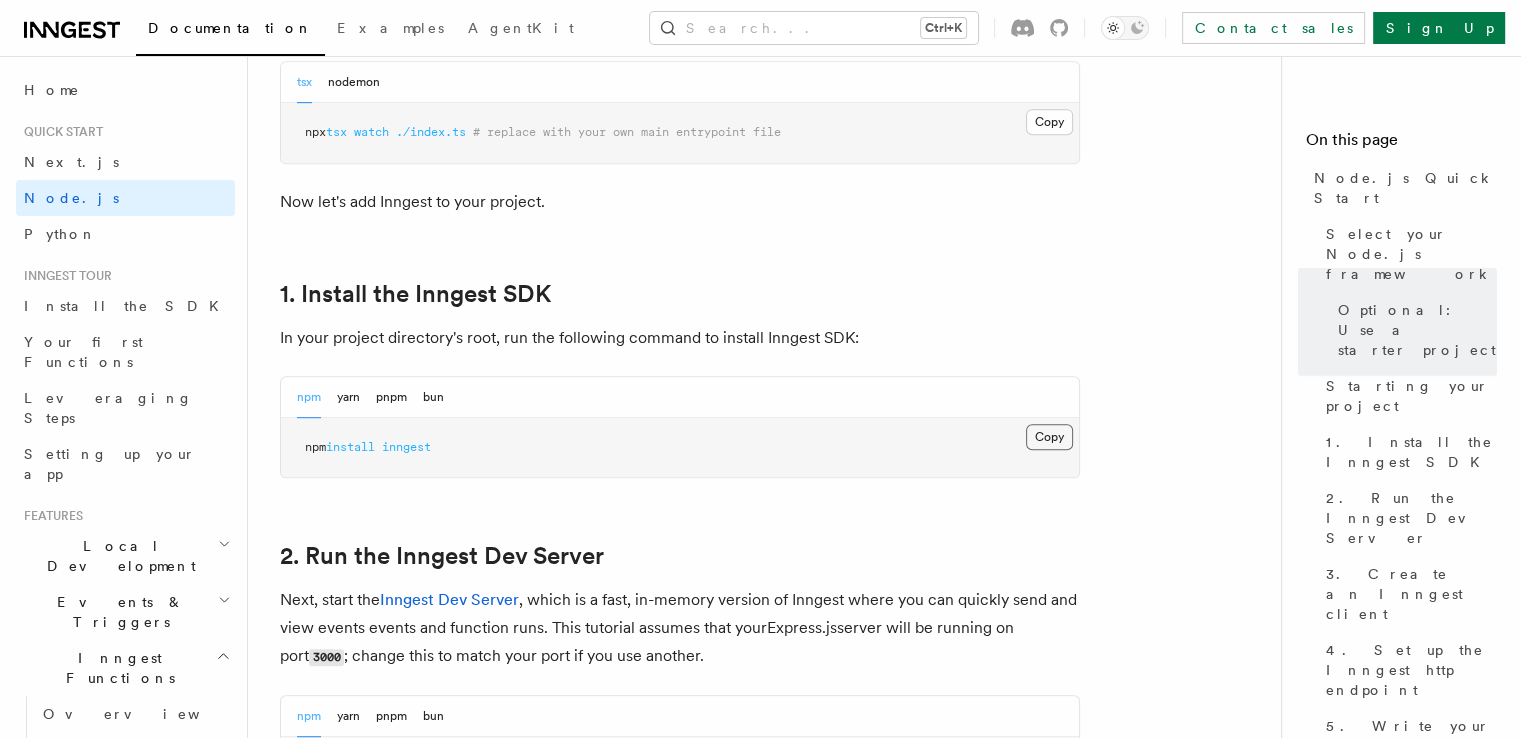 click on "Copy Copied" at bounding box center [1049, 437] 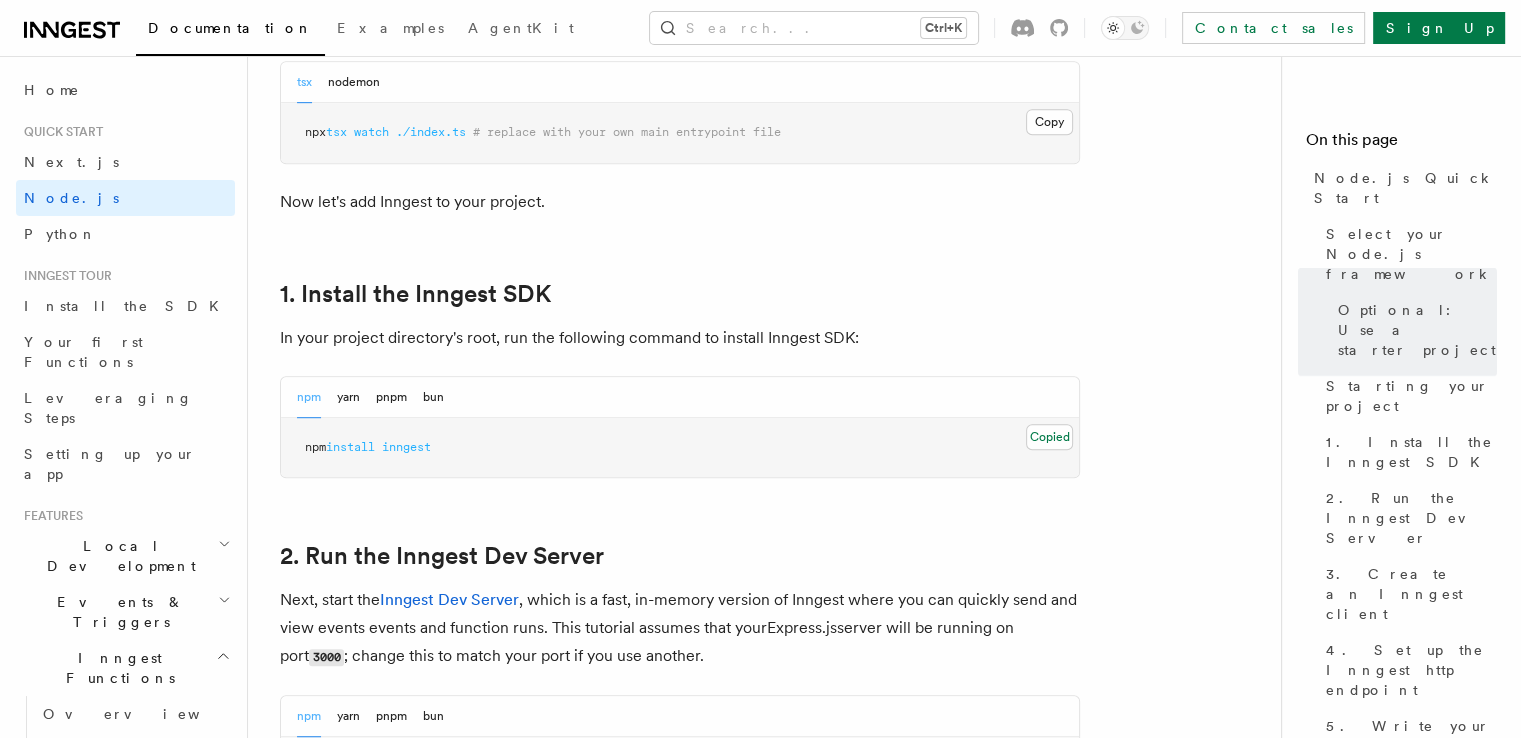 type 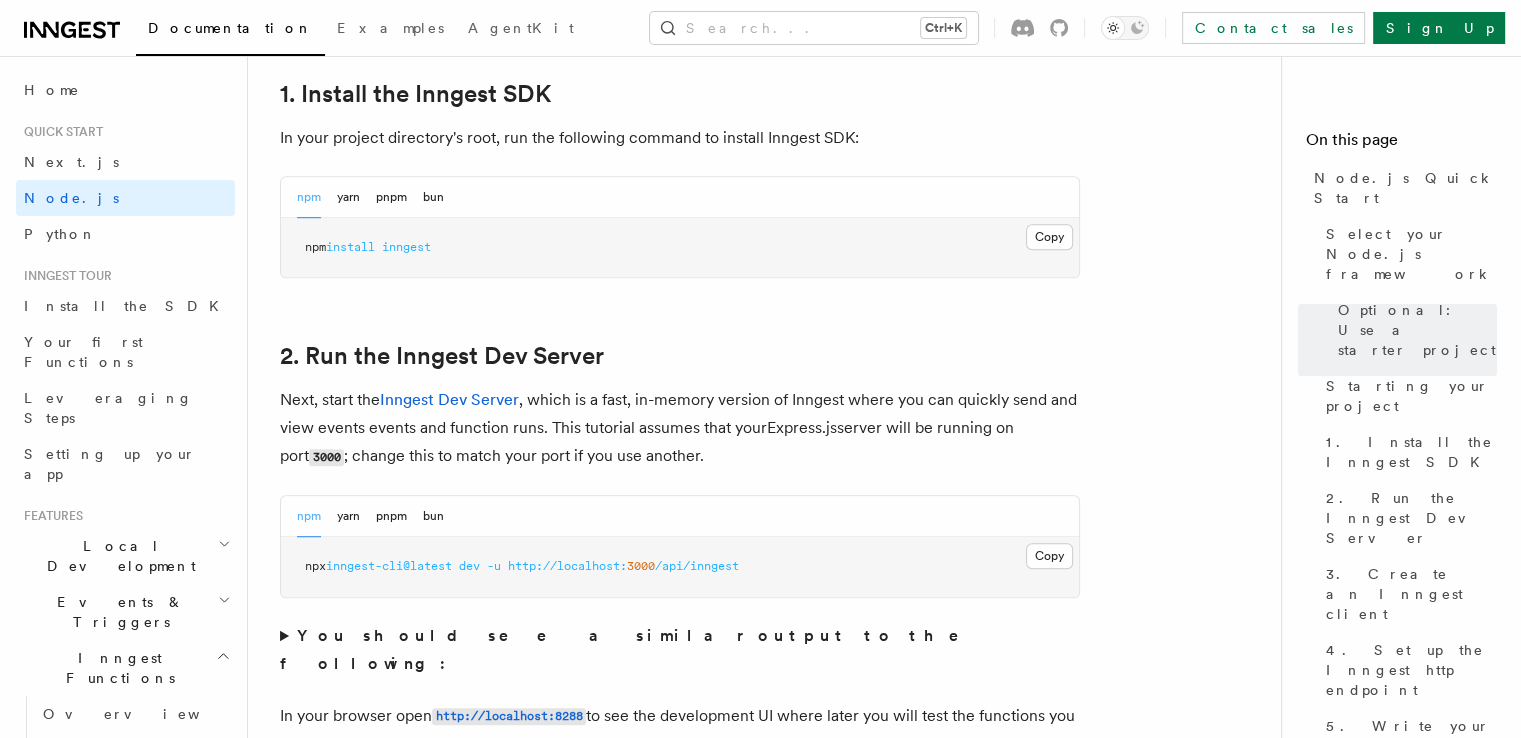 scroll, scrollTop: 1400, scrollLeft: 0, axis: vertical 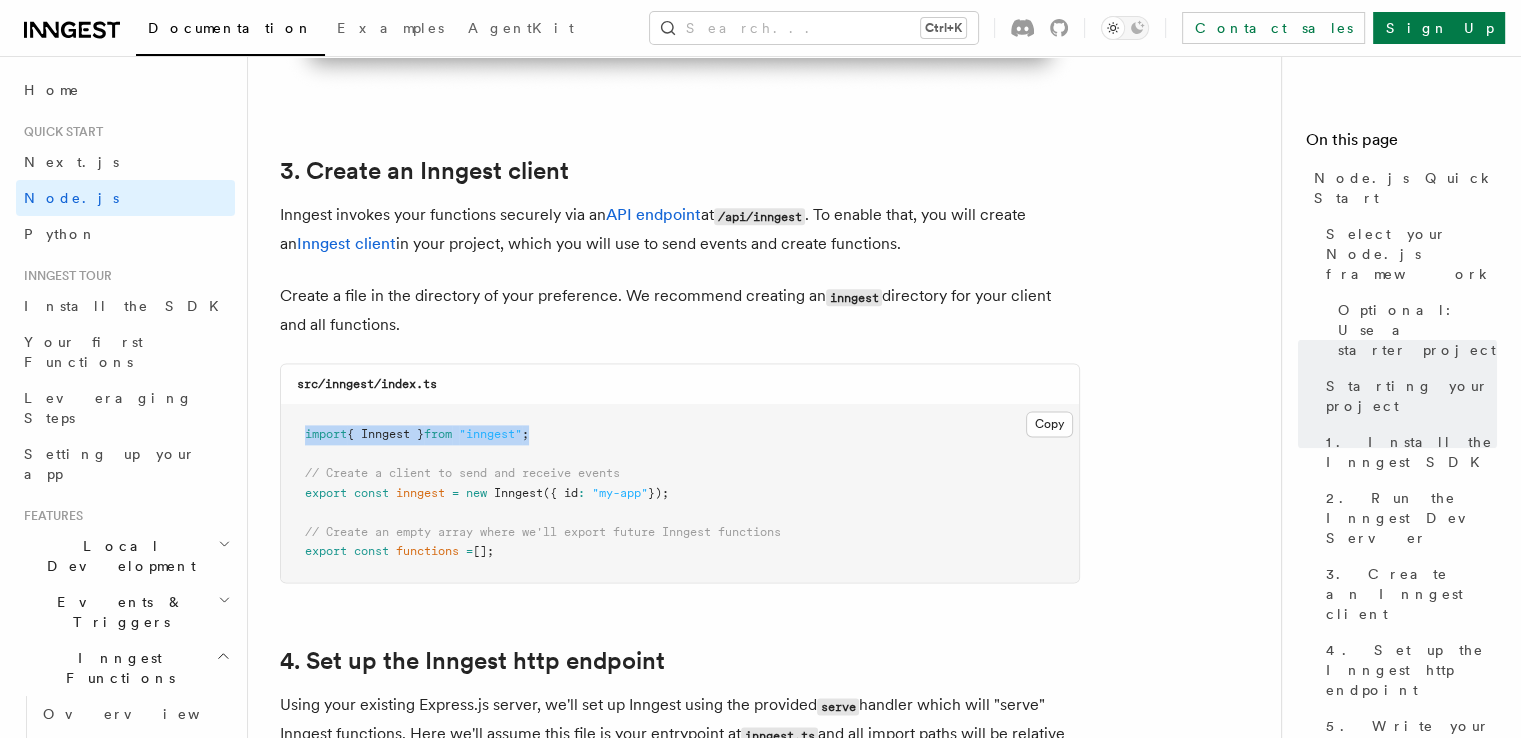 drag, startPoint x: 580, startPoint y: 399, endPoint x: 277, endPoint y: 391, distance: 303.1056 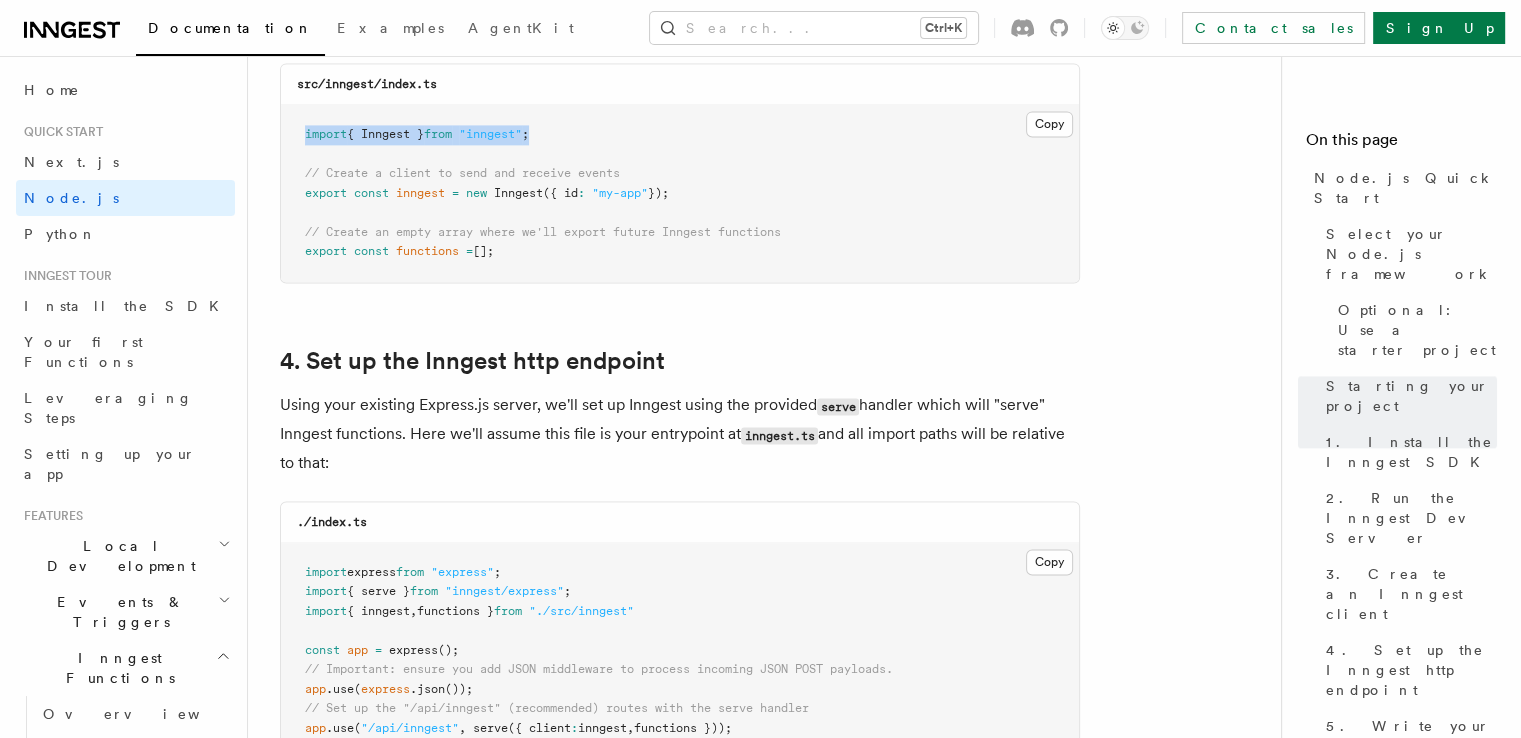 scroll, scrollTop: 2600, scrollLeft: 0, axis: vertical 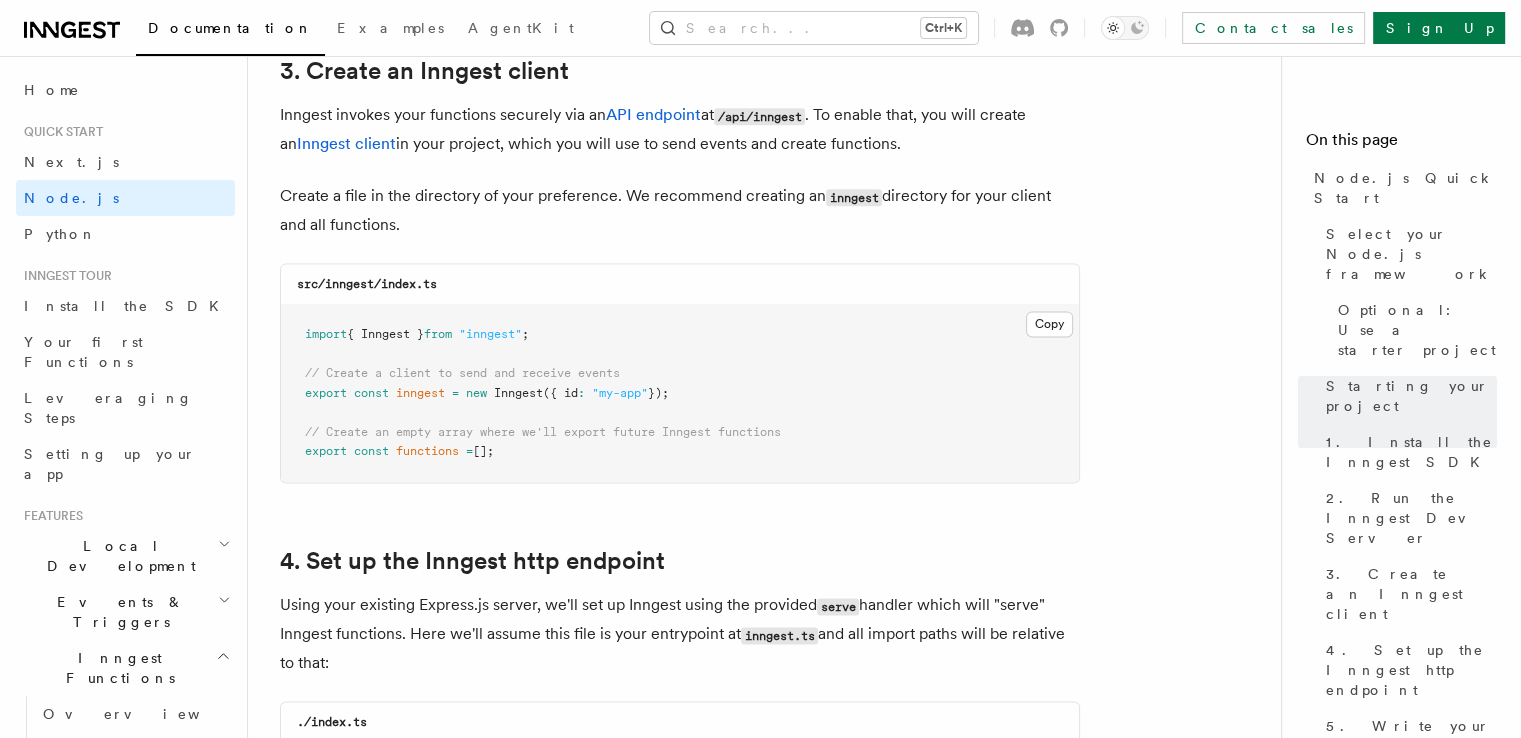 click on "import  { Inngest }  from   "inngest" ;
// Create a client to send and receive events
export   const   inngest   =   new   Inngest ({ id :   "my-app"  });
// Create an empty array where we'll export future Inngest functions
export   const   functions   =  [];" at bounding box center [680, 393] 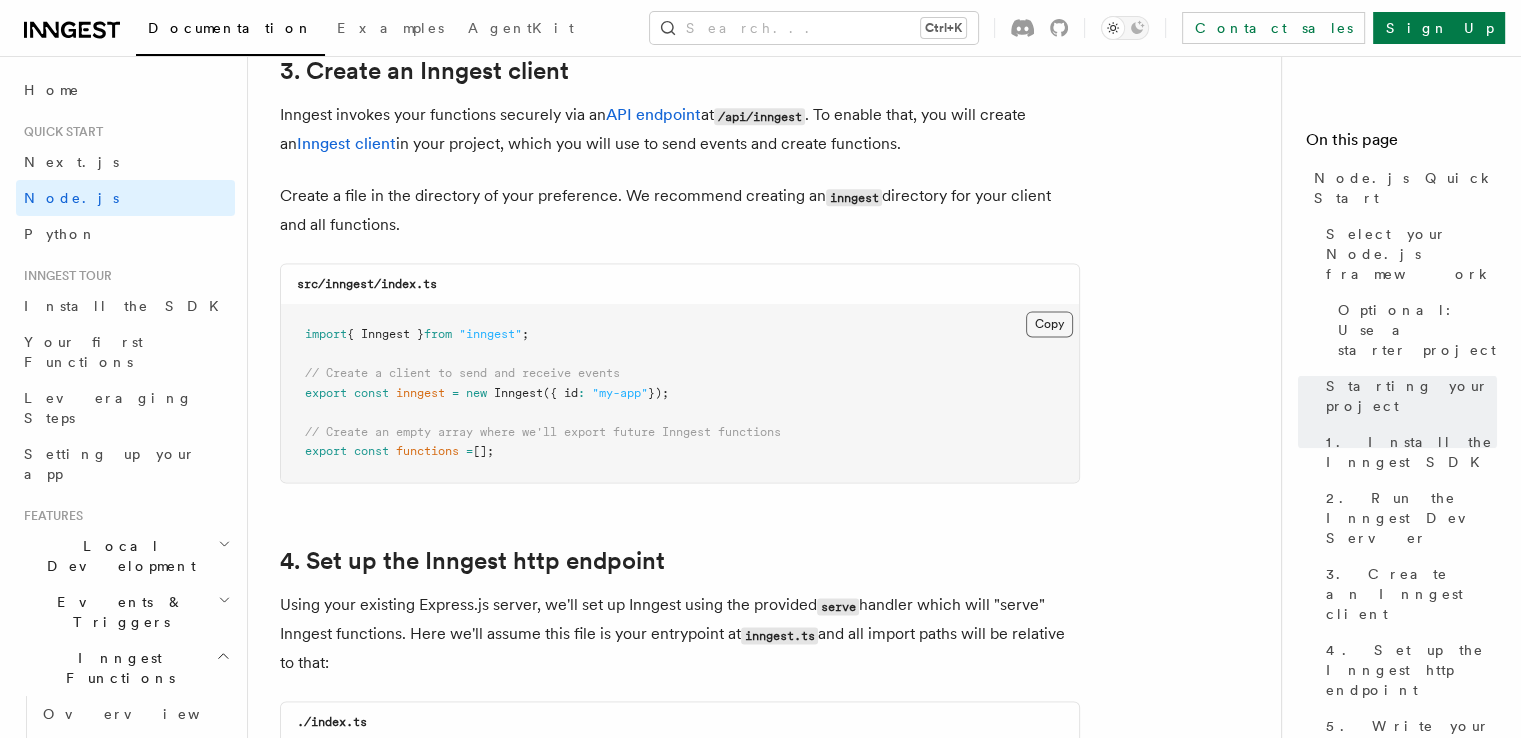 click on "Copy Copied" at bounding box center (1049, 324) 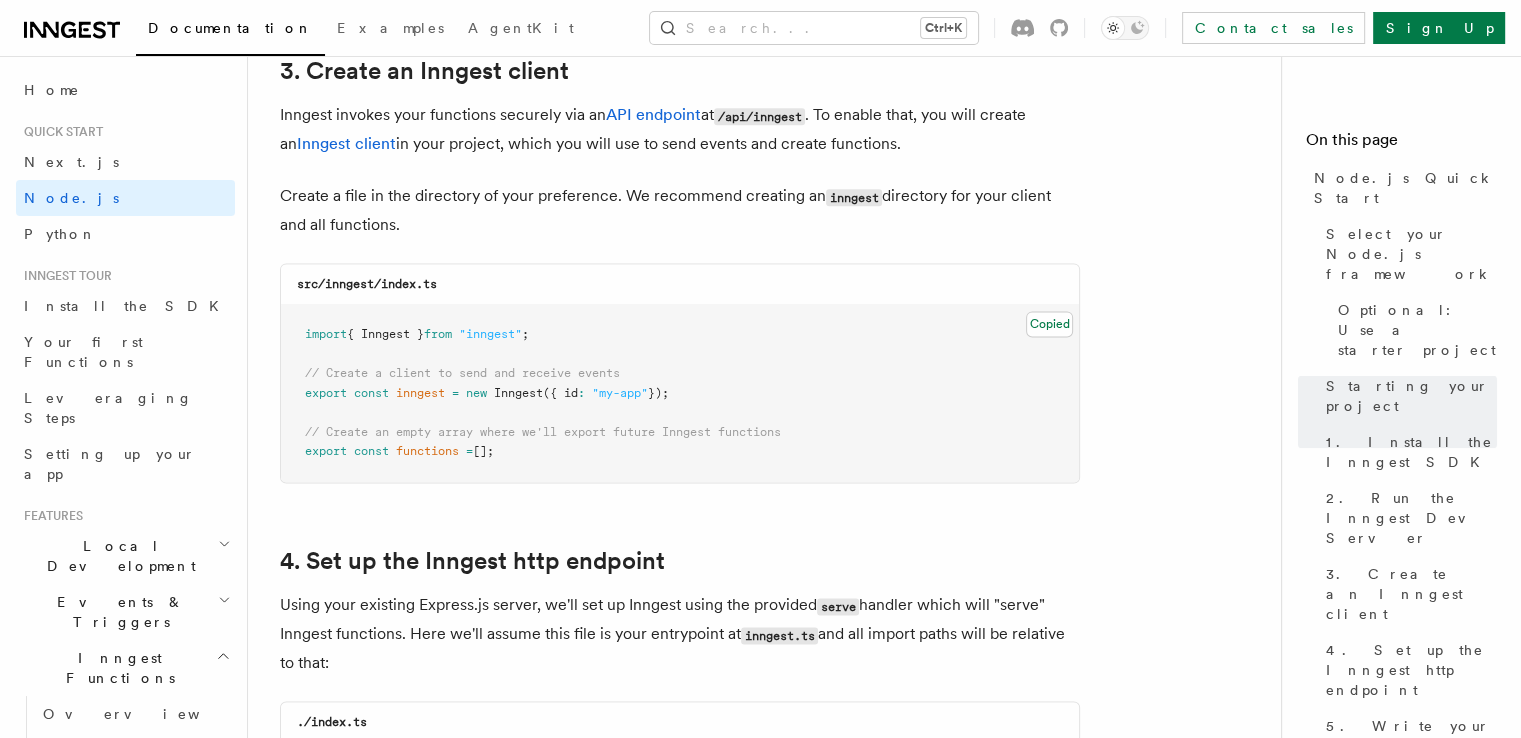 type 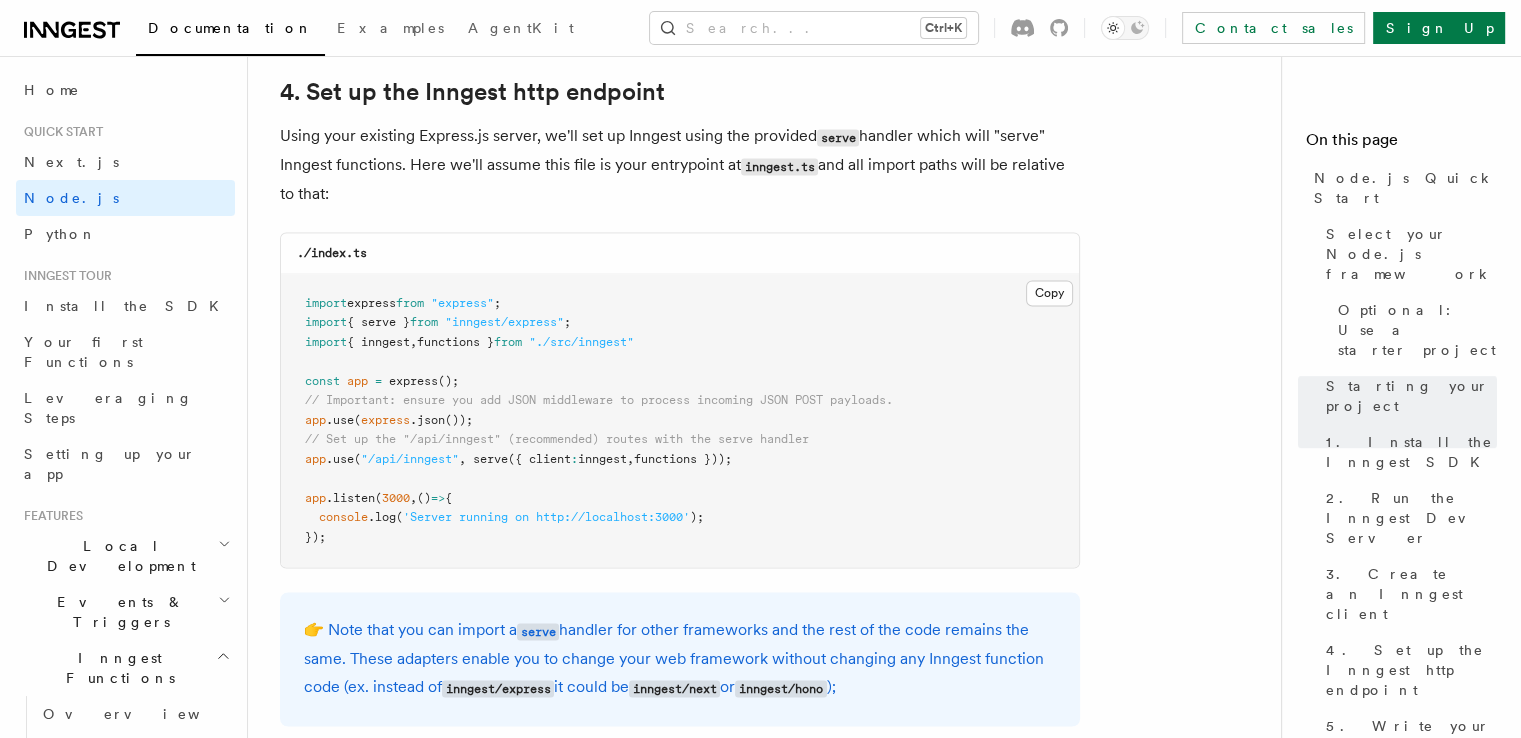 scroll, scrollTop: 3100, scrollLeft: 0, axis: vertical 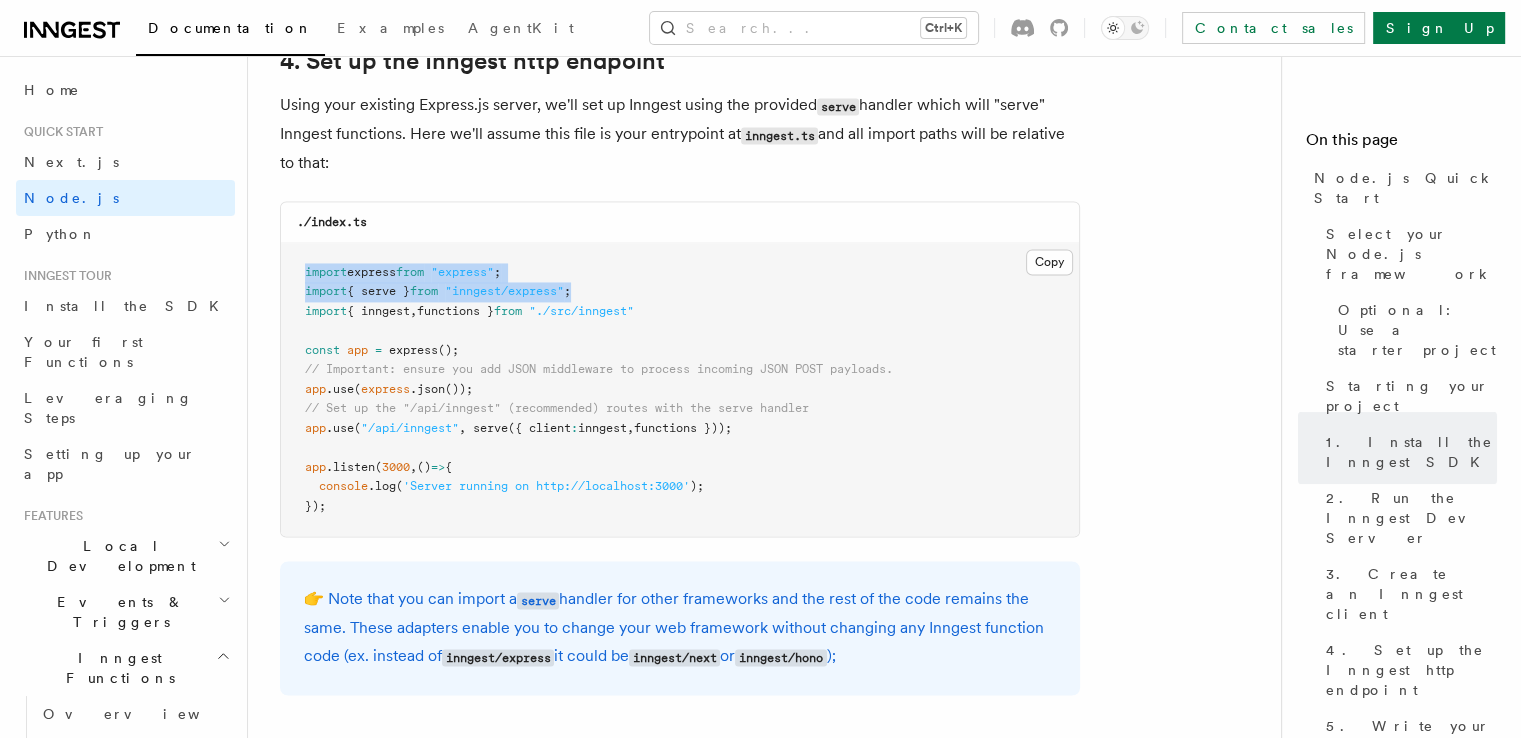 drag, startPoint x: 300, startPoint y: 245, endPoint x: 622, endPoint y: 257, distance: 322.2235 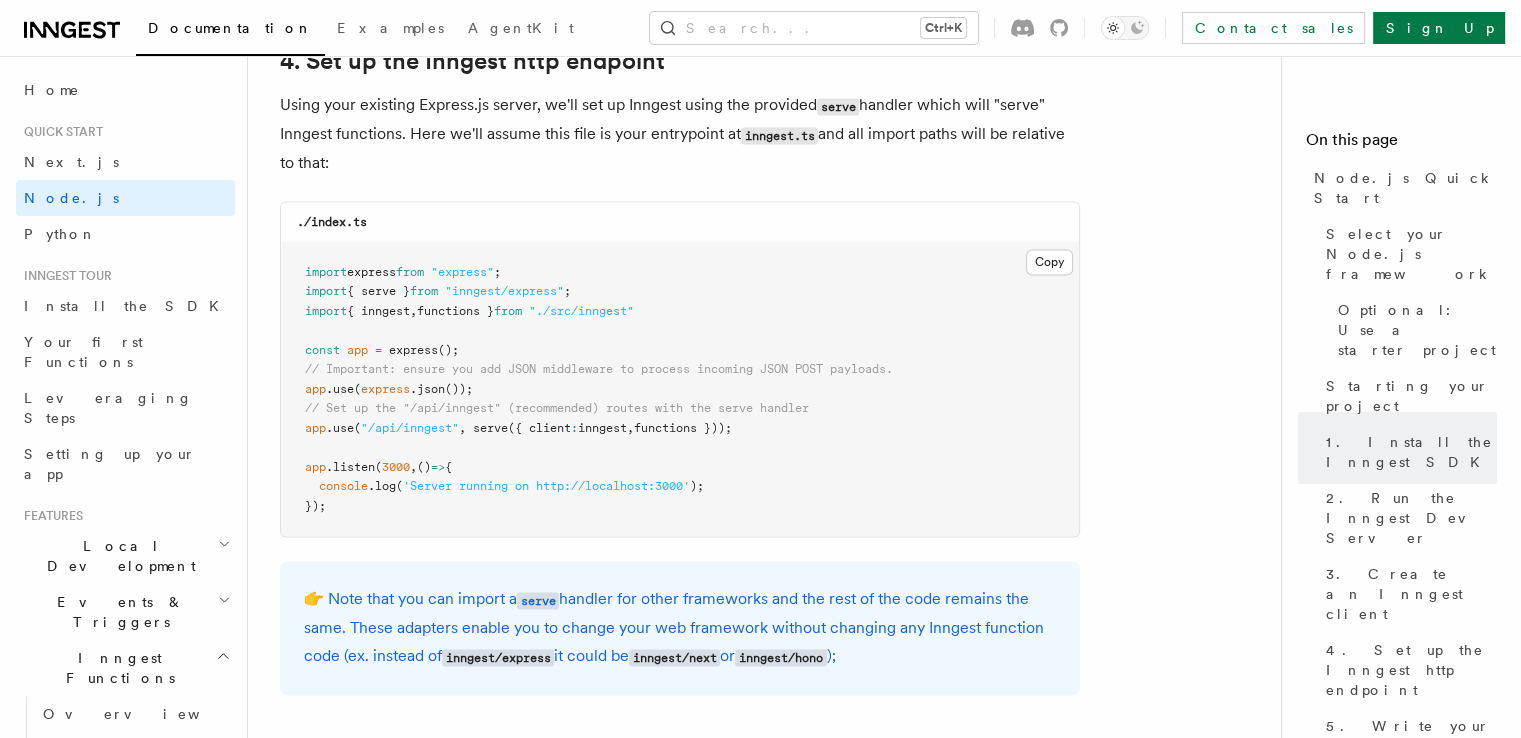 click on "functions }" at bounding box center (455, 311) 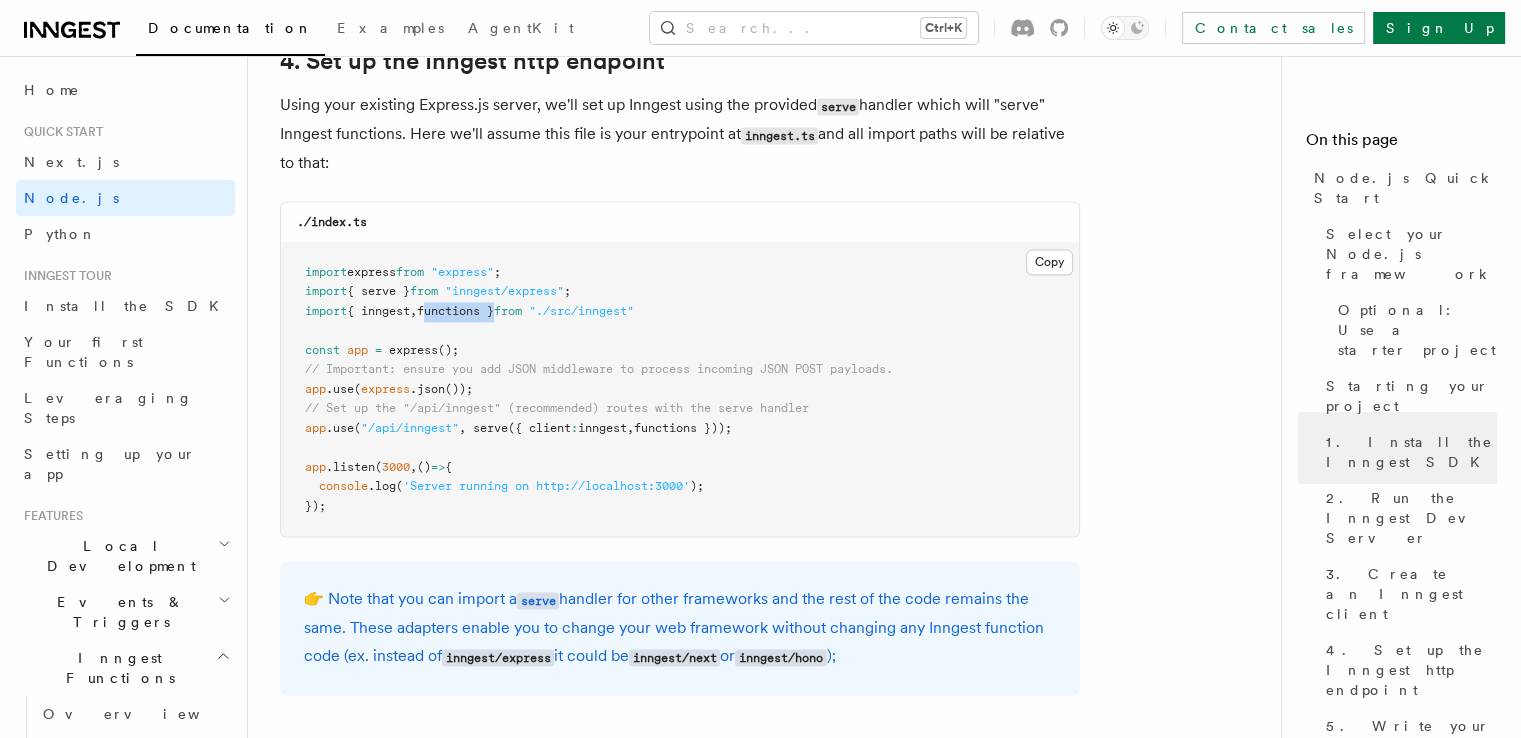click on "functions }" at bounding box center [455, 311] 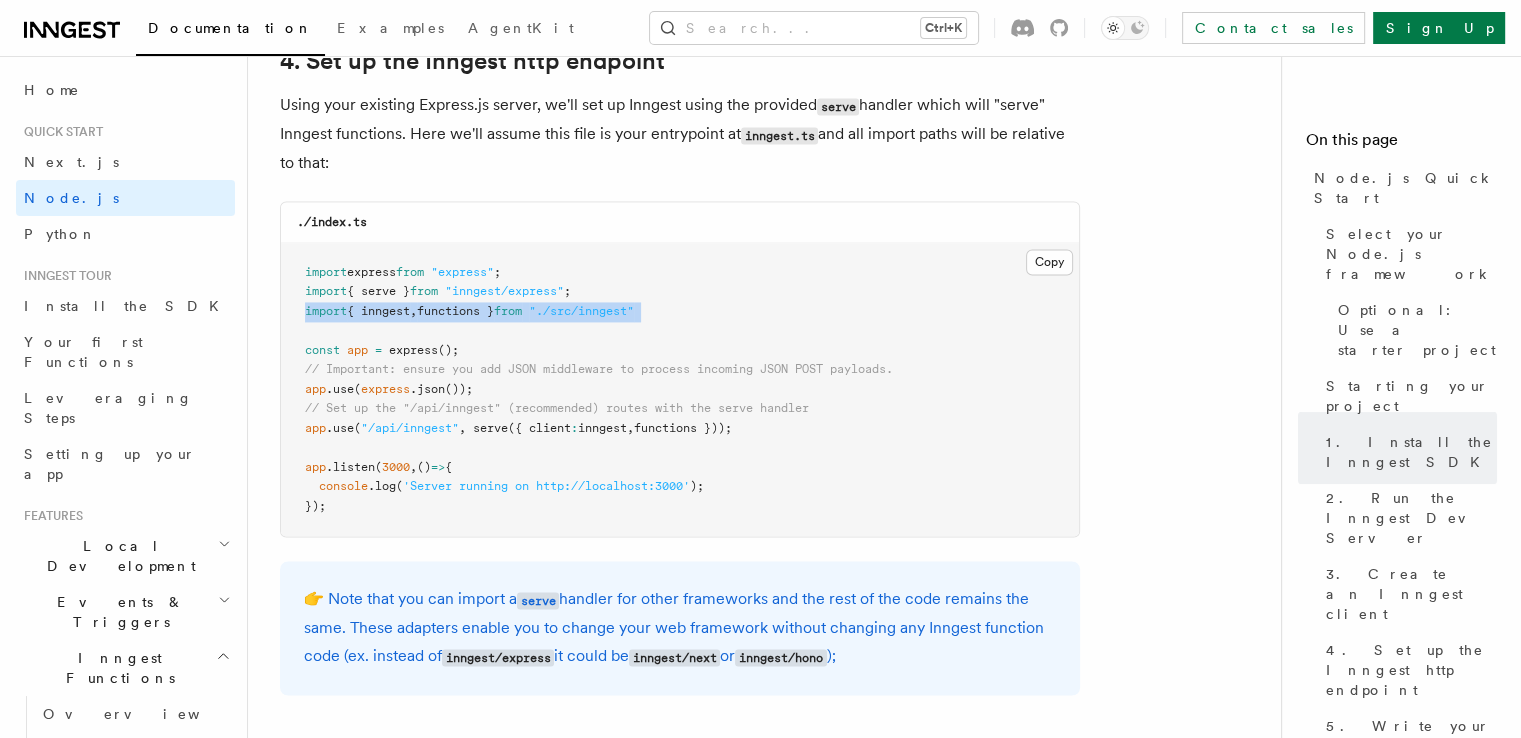 click on "functions }" at bounding box center [455, 311] 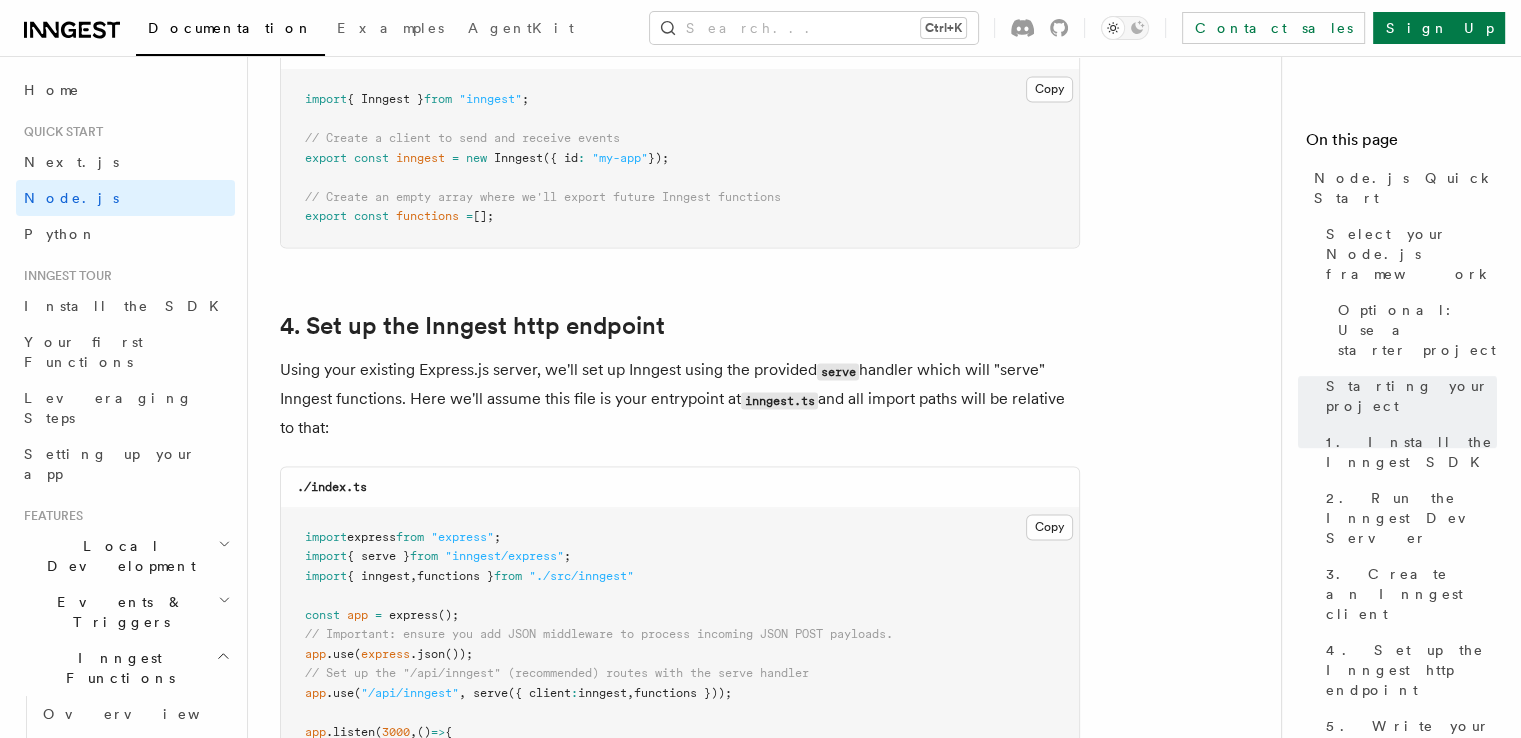 scroll, scrollTop: 3100, scrollLeft: 0, axis: vertical 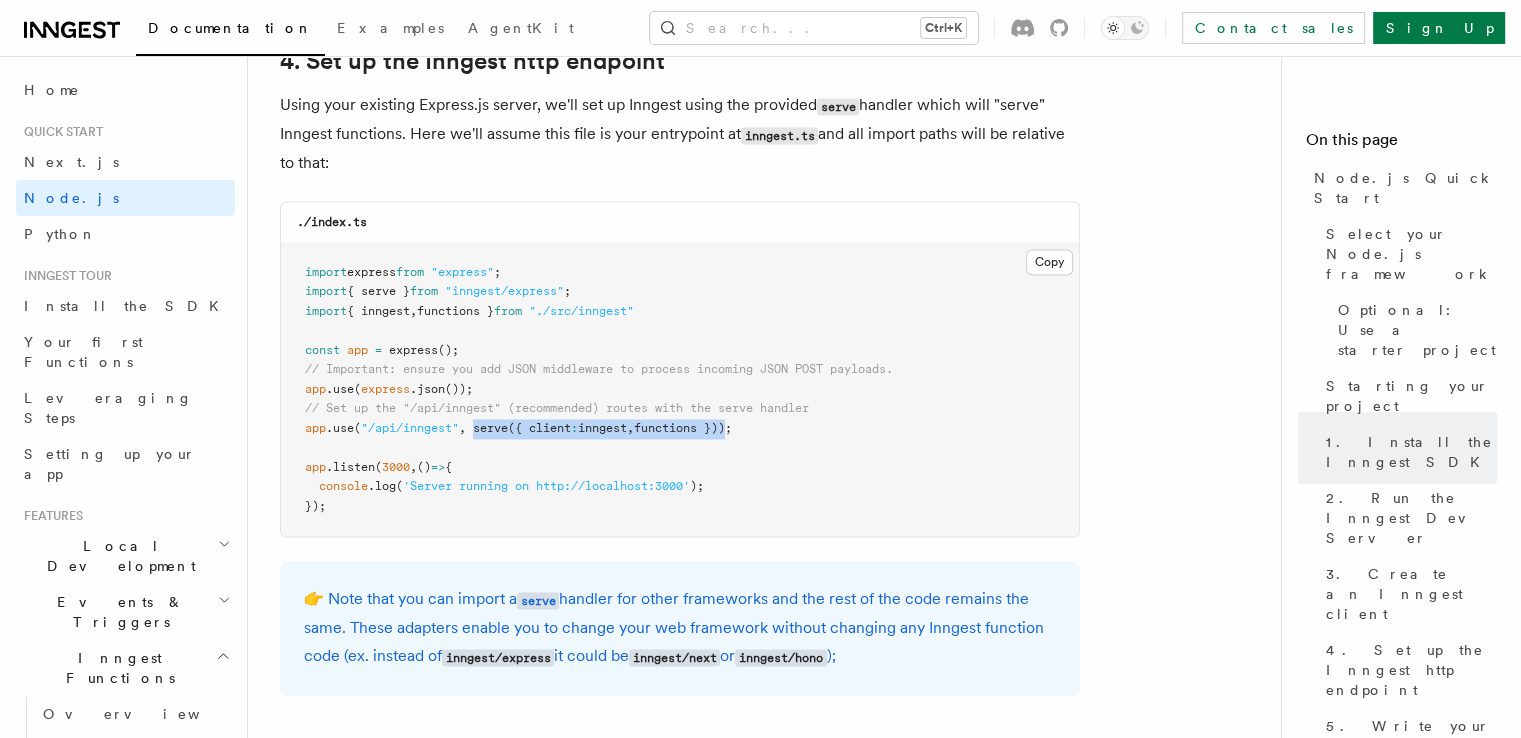drag, startPoint x: 479, startPoint y: 397, endPoint x: 744, endPoint y: 405, distance: 265.12073 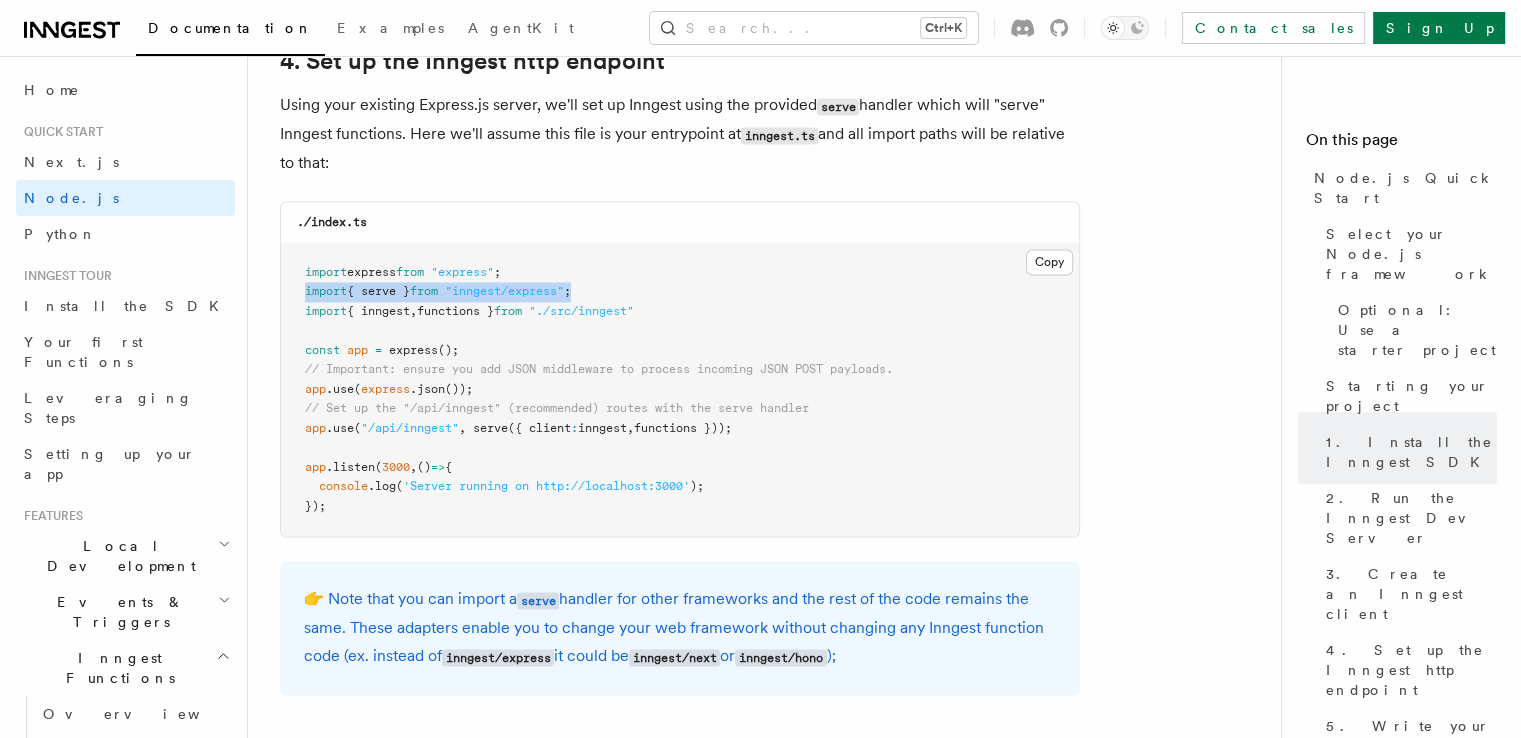 drag, startPoint x: 306, startPoint y: 267, endPoint x: 608, endPoint y: 265, distance: 302.00662 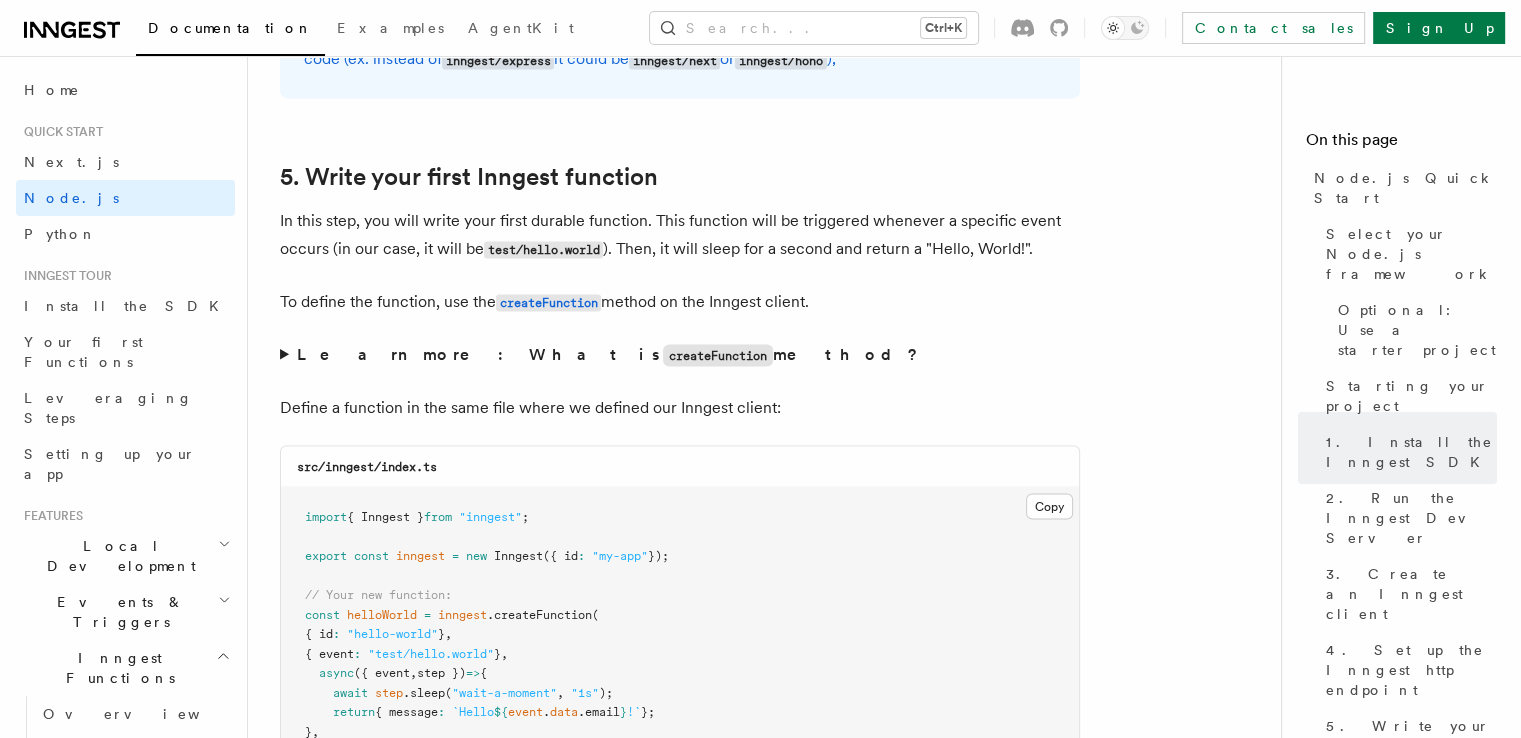 scroll, scrollTop: 3700, scrollLeft: 0, axis: vertical 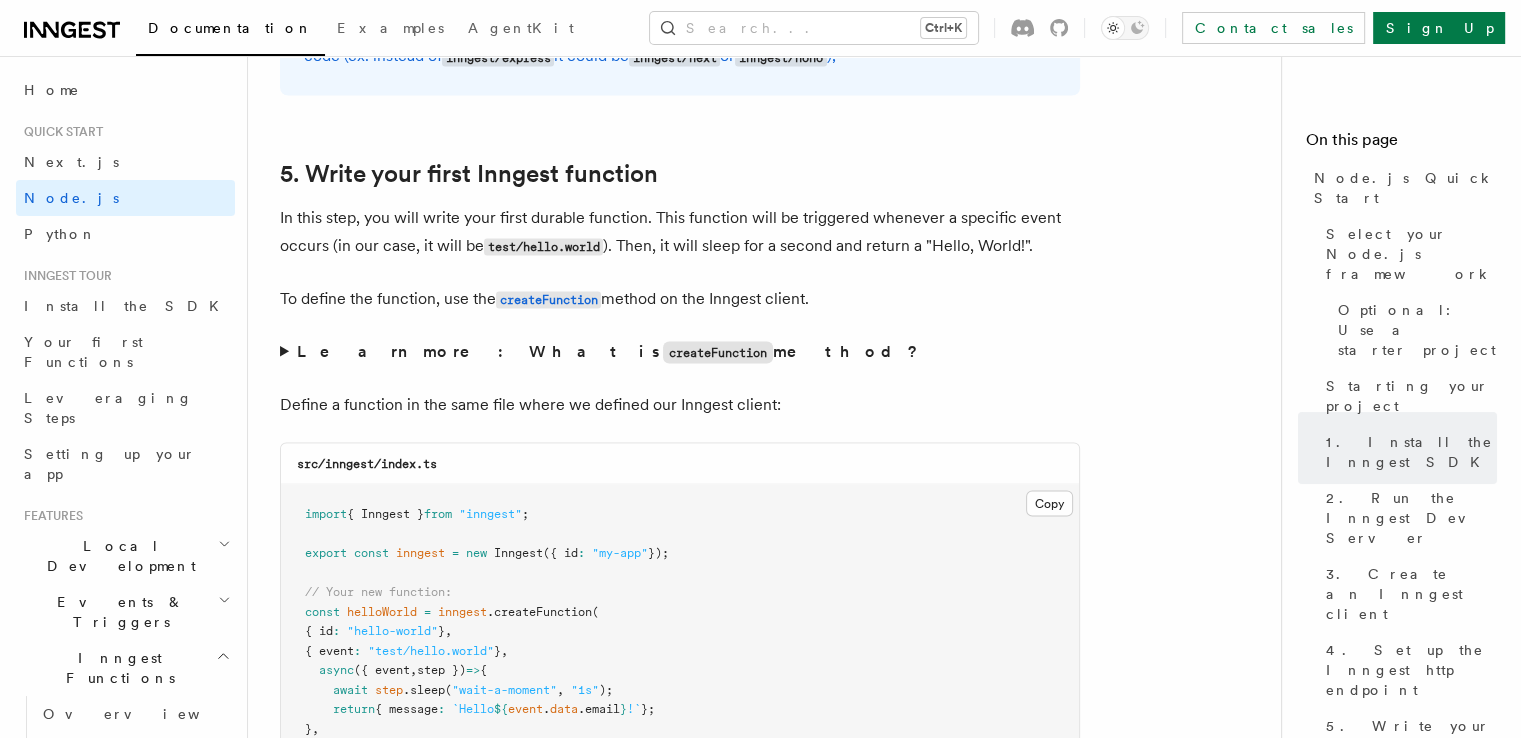 click on "Quick start Node.js Quick Start
In this tutorial you will add Inngest to a Node.js app to easily run background tasks and build complex workflows.
Inngest makes it easy to build, manage, and execute durable functions. Some use cases include scheduling drip marketing campaigns, building payment flows, or chaining LLM interactions.
By the end of this ten-minute tutorial you will:
Set up and run Inngest on your machine.
Write your first Inngest function.
Trigger your function from your app and through Inngest Dev Server.
Let's get started!
Select your Node.js framework
Choose your preferred Node.js web framework to get started. This guide uses ESM (ECMAScript Modules), but it also works for Common.js with typical modifications.
Express.js Fastify Inngest works with any Node, Bun or Deno backend framework,but this tutorial will focus on some of the most popular frameworks. Optional: Use a starter project Starting your project tsx  or  nodemon  for automatically restarting on file save: tsx" at bounding box center (772, 3082) 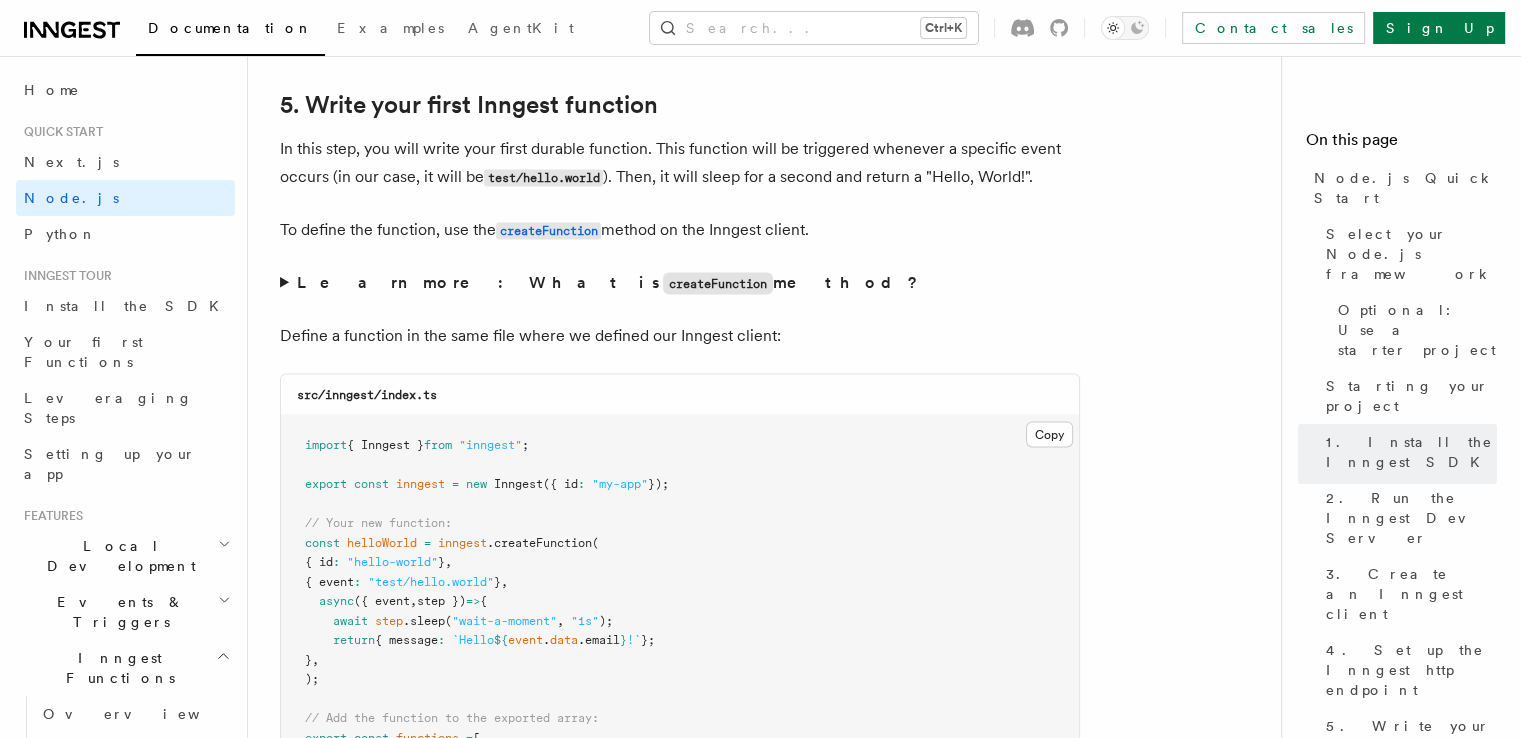 scroll, scrollTop: 3800, scrollLeft: 0, axis: vertical 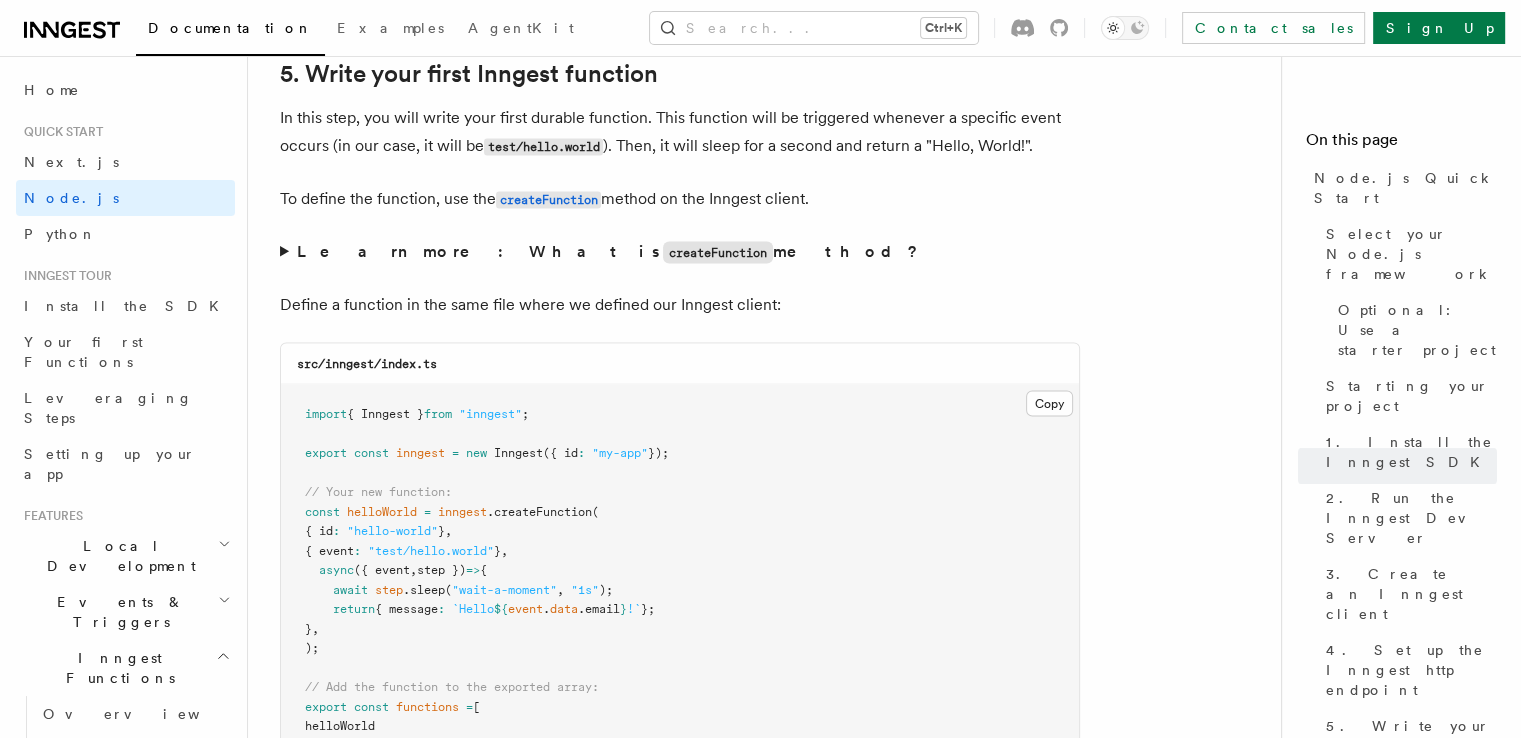 click on "import  { Inngest }  from   "inngest" ;
export   const   inngest   =   new   Inngest ({ id :   "my-app"  });
// Your new function:
const   helloWorld   =   inngest .createFunction (
{ id :   "hello-world"  } ,
{ event :   "test/hello.world"  } ,
async  ({ event ,  step })  =>  {
await   step .sleep ( "wait-a-moment" ,   "1s" );
return  { message :   `Hello  ${ event . data .email } !`  };
} ,
);
// Add the function to the exported array:
export   const   functions   =  [
helloWorld
]" at bounding box center [680, 579] 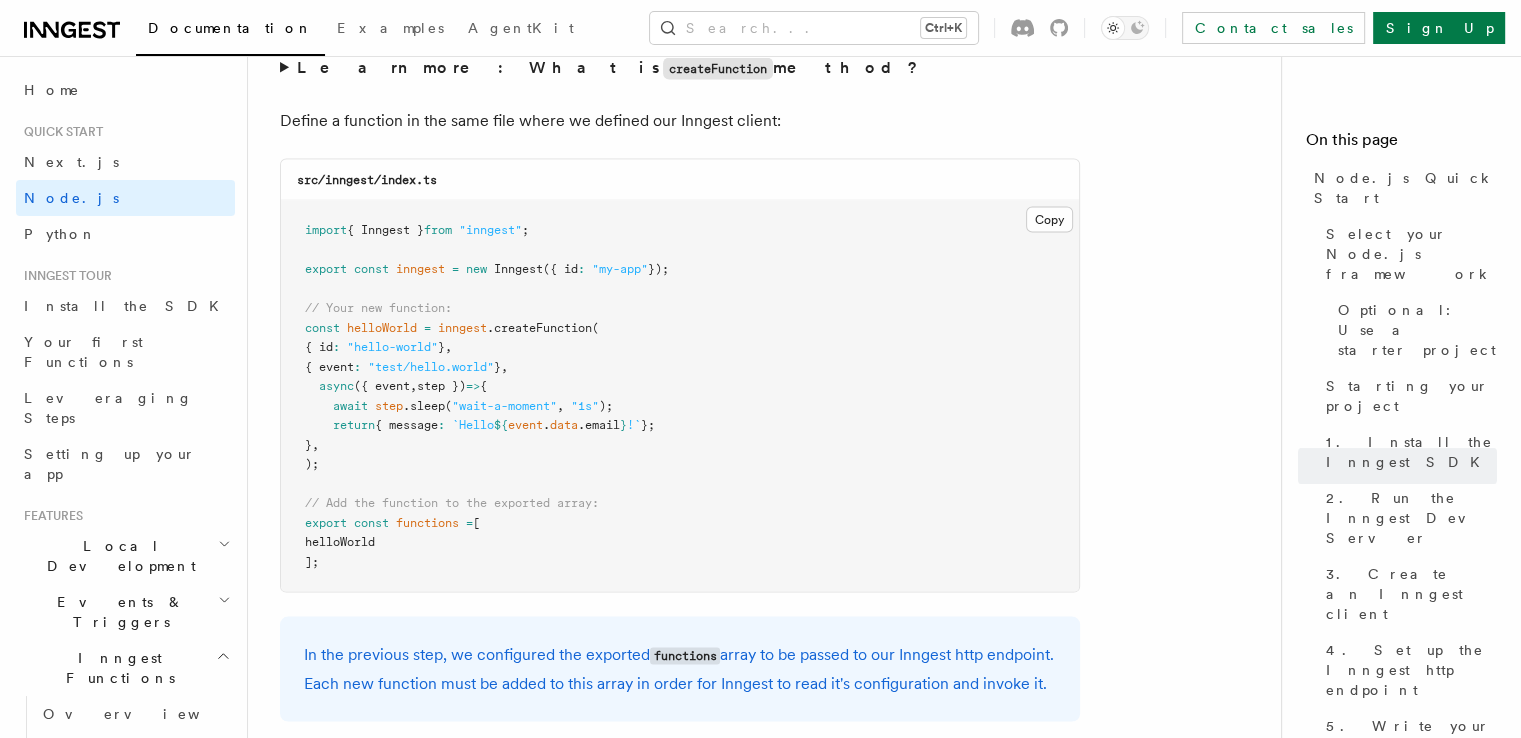 scroll, scrollTop: 4000, scrollLeft: 0, axis: vertical 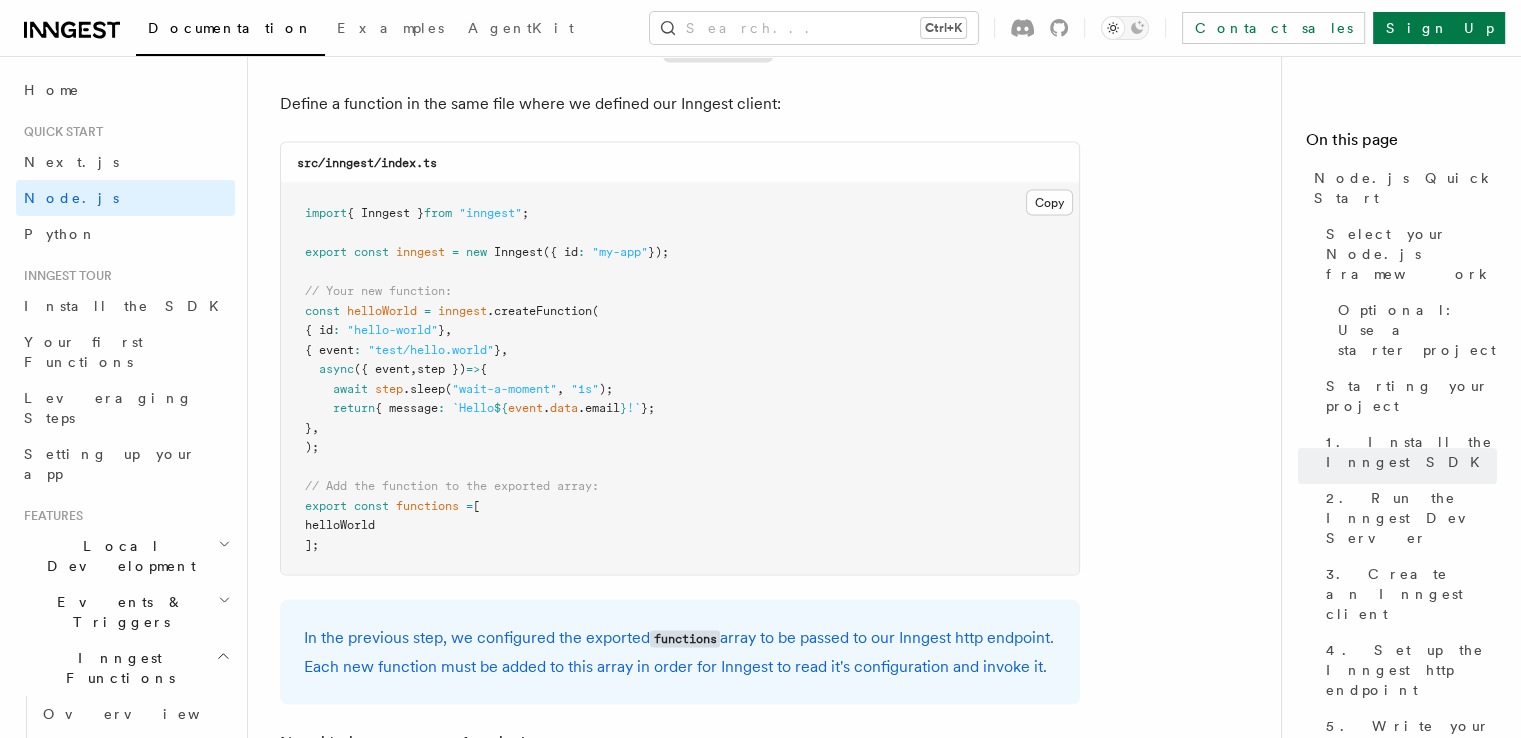 click on "import  { Inngest }  from   "inngest" ;
export   const   inngest   =   new   Inngest ({ id :   "my-app"  });
// Your new function:
const   helloWorld   =   inngest .createFunction (
{ id :   "hello-world"  } ,
{ event :   "test/hello.world"  } ,
async  ({ event ,  step })  =>  {
await   step .sleep ( "wait-a-moment" ,   "1s" );
return  { message :   `Hello  ${ event . data .email } !`  };
} ,
);
// Add the function to the exported array:
export   const   functions   =  [
helloWorld
]" at bounding box center [680, 379] 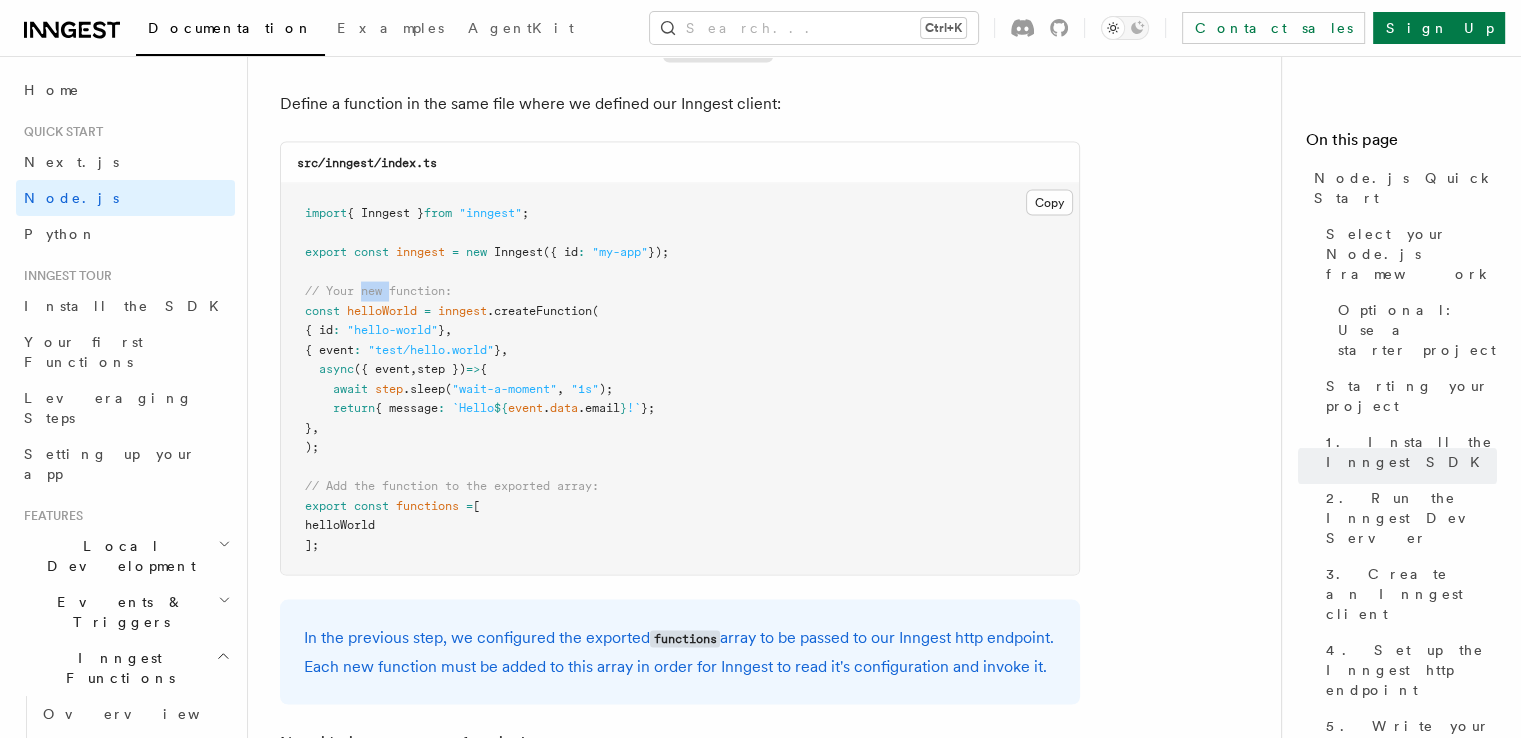 click on "import  { Inngest }  from   "inngest" ;
export   const   inngest   =   new   Inngest ({ id :   "my-app"  });
// Your new function:
const   helloWorld   =   inngest .createFunction (
{ id :   "hello-world"  } ,
{ event :   "test/hello.world"  } ,
async  ({ event ,  step })  =>  {
await   step .sleep ( "wait-a-moment" ,   "1s" );
return  { message :   `Hello  ${ event . data .email } !`  };
} ,
);
// Add the function to the exported array:
export   const   functions   =  [
helloWorld
]" at bounding box center (680, 379) 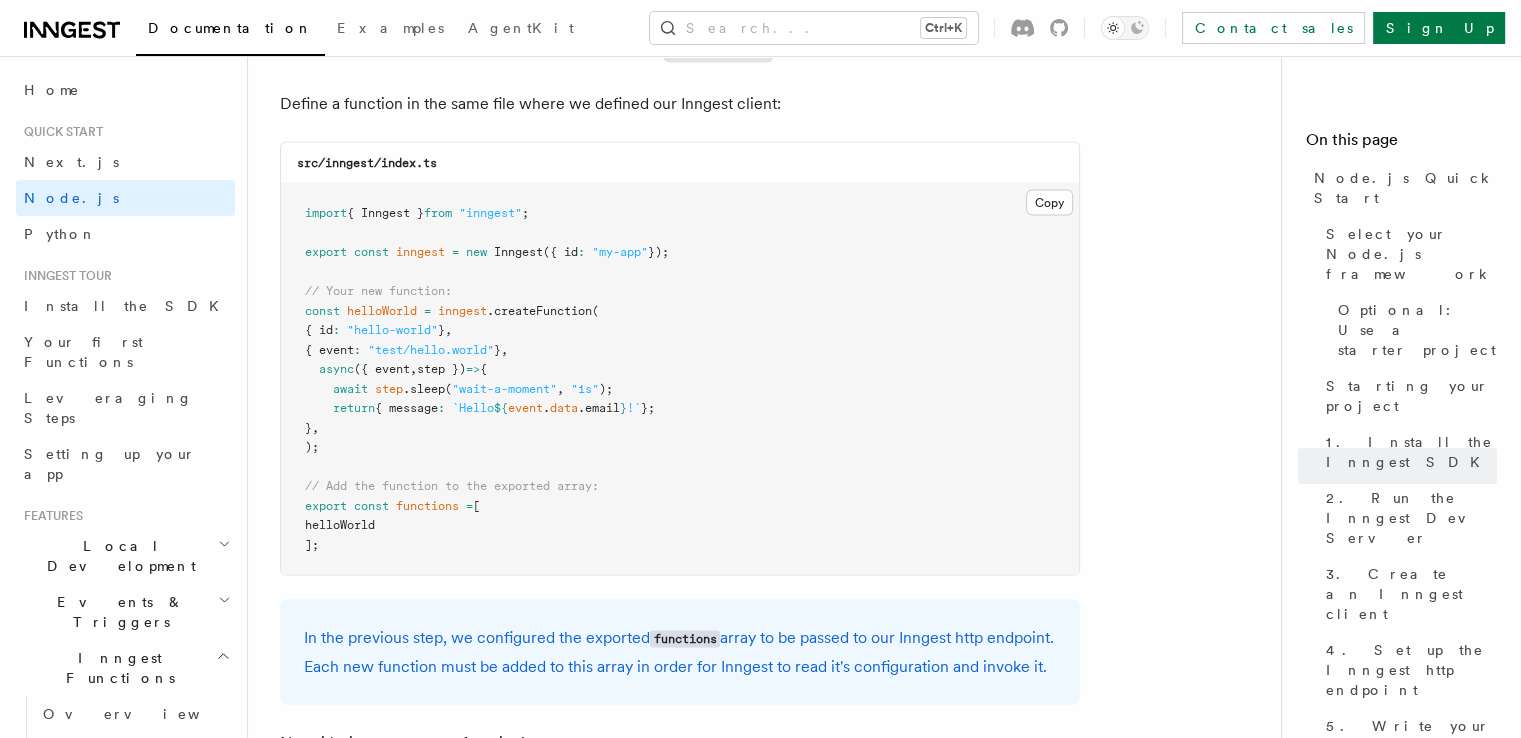 click on "helloWorld" at bounding box center [382, 311] 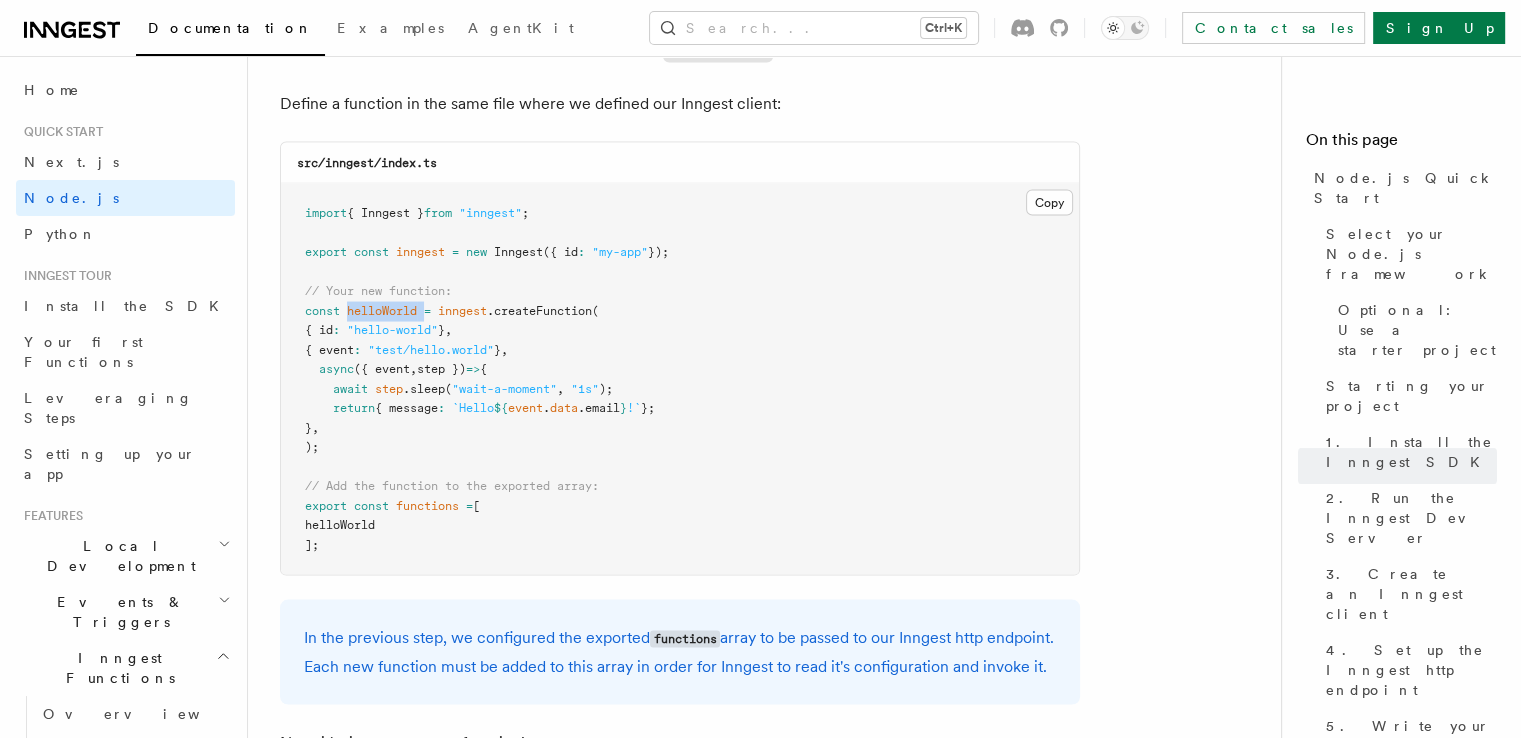 click on "helloWorld" at bounding box center [382, 311] 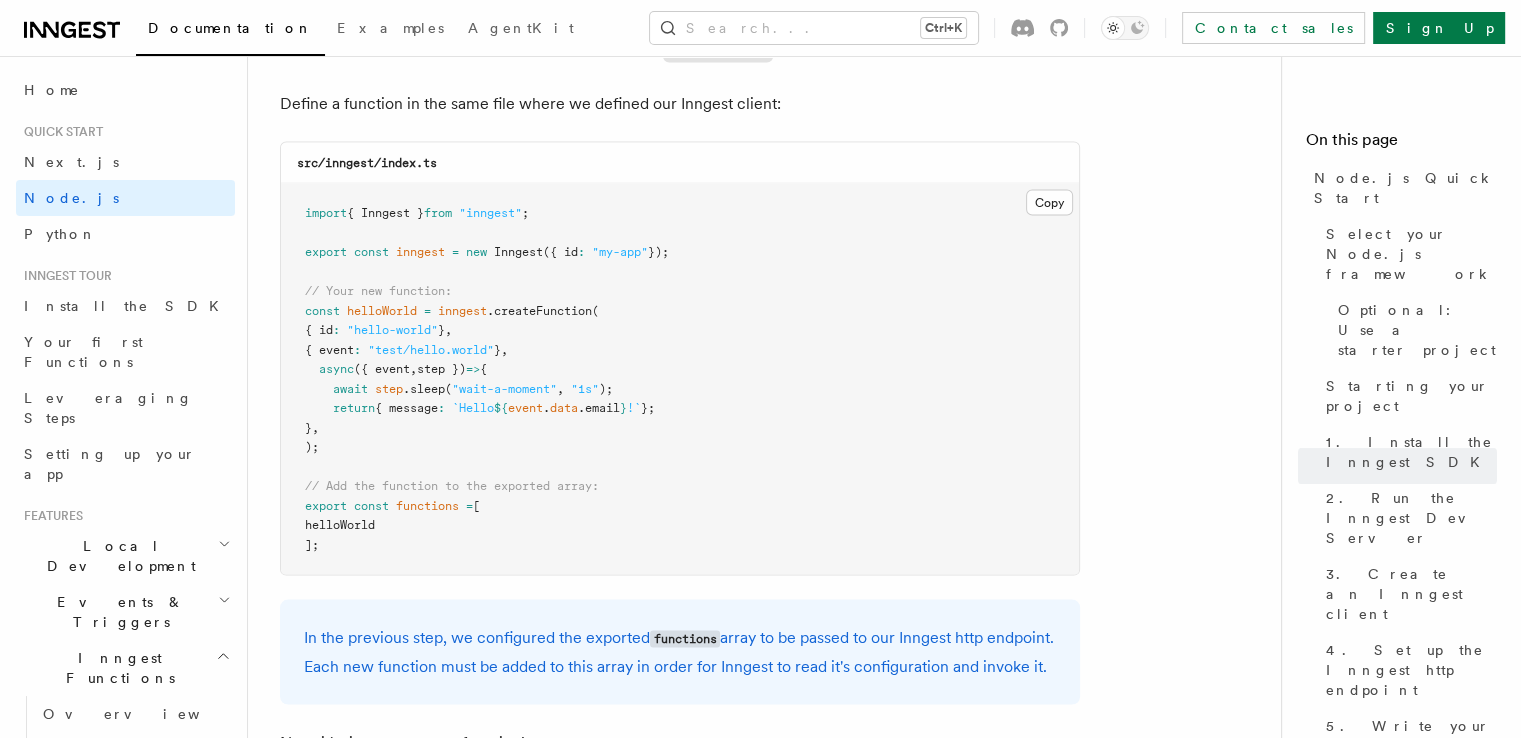 click on "helloWorld" at bounding box center [340, 525] 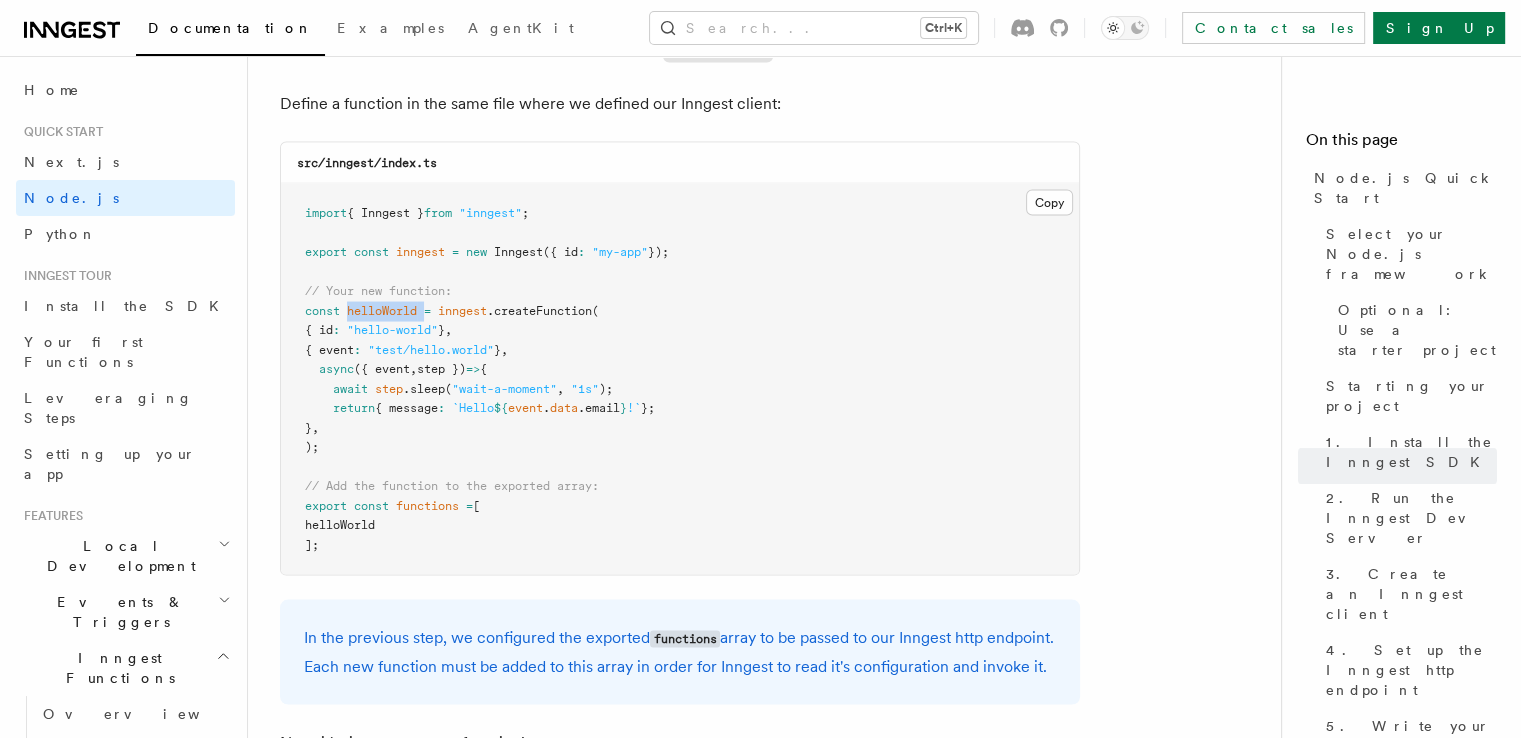 click on "helloWorld" at bounding box center (382, 311) 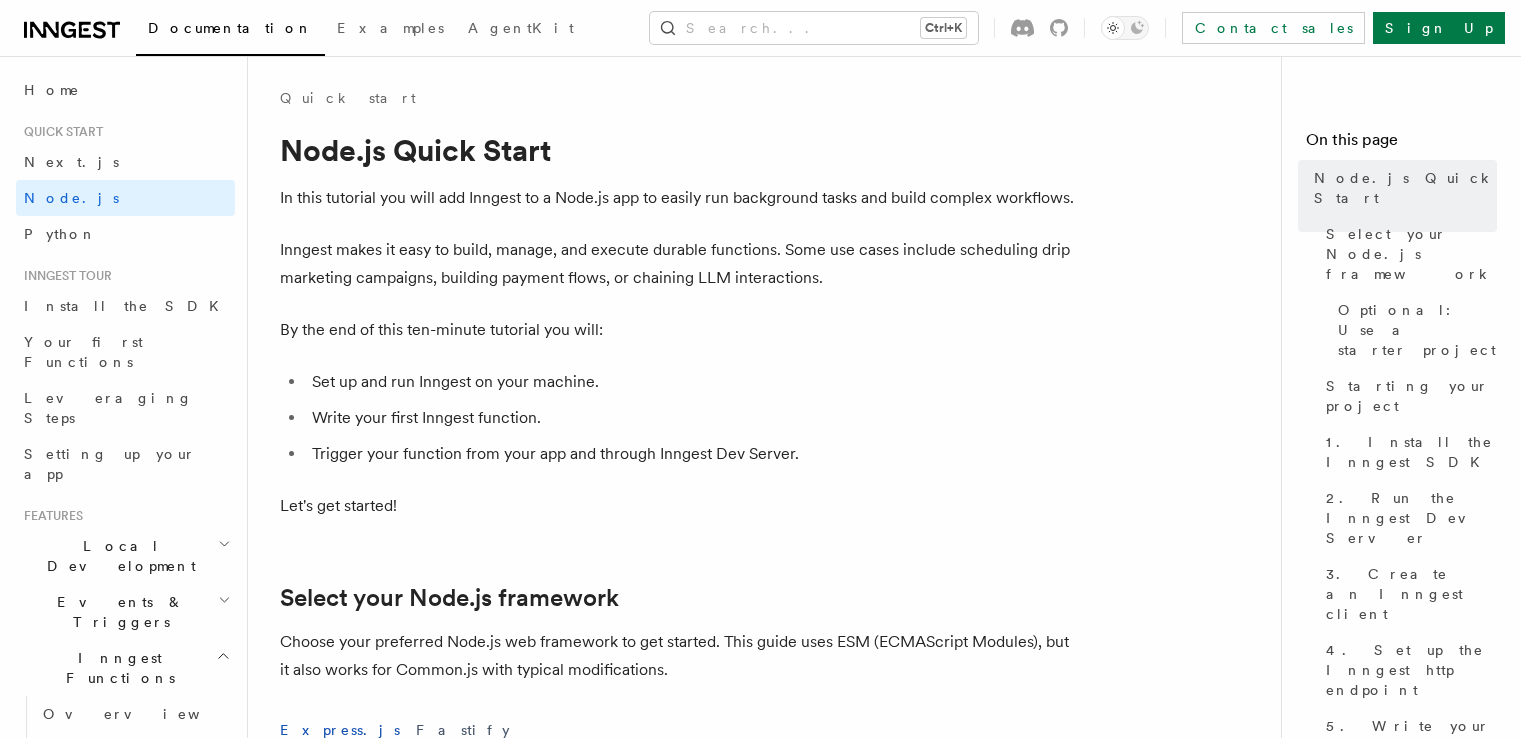 scroll, scrollTop: 0, scrollLeft: 0, axis: both 